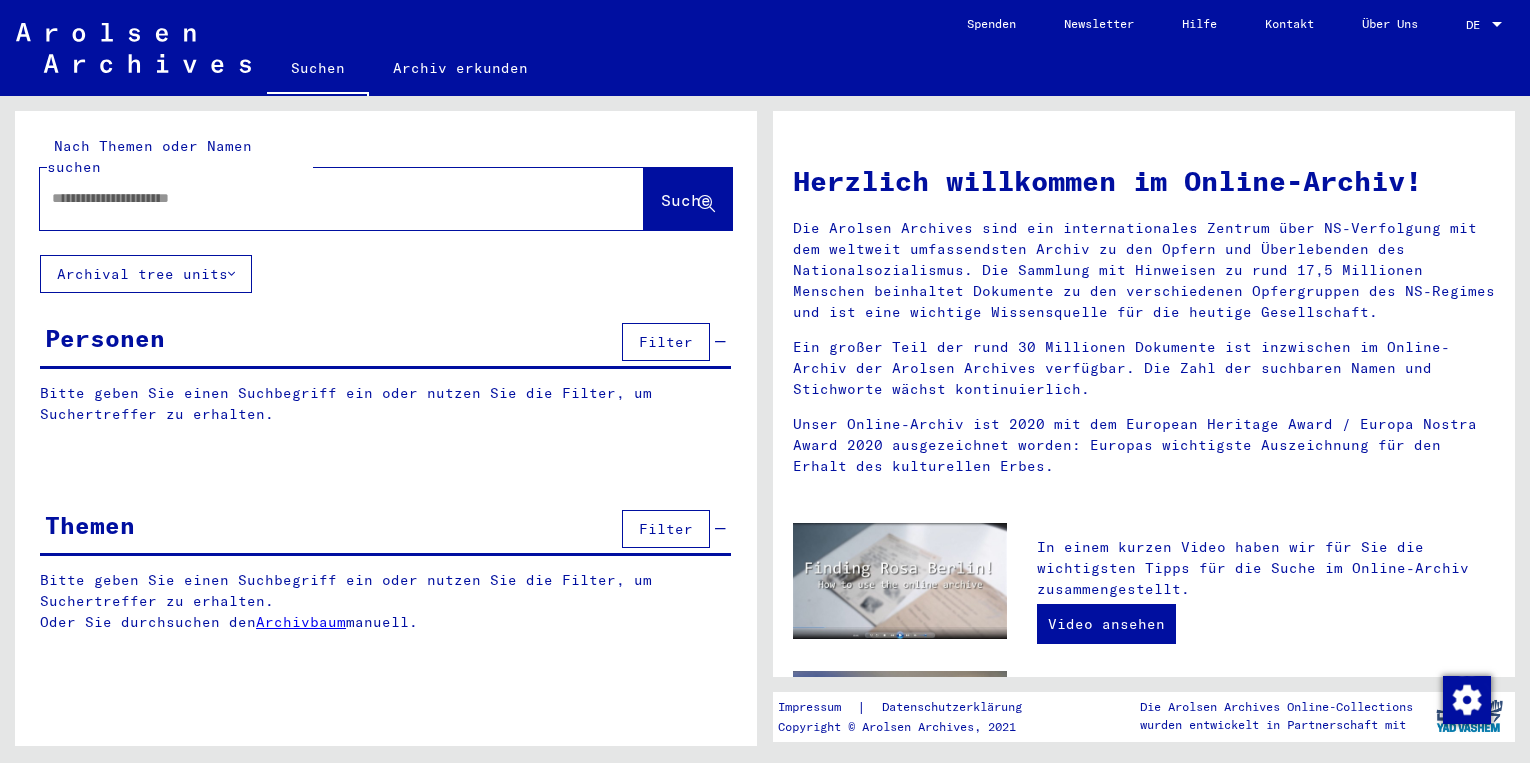 scroll, scrollTop: 0, scrollLeft: 0, axis: both 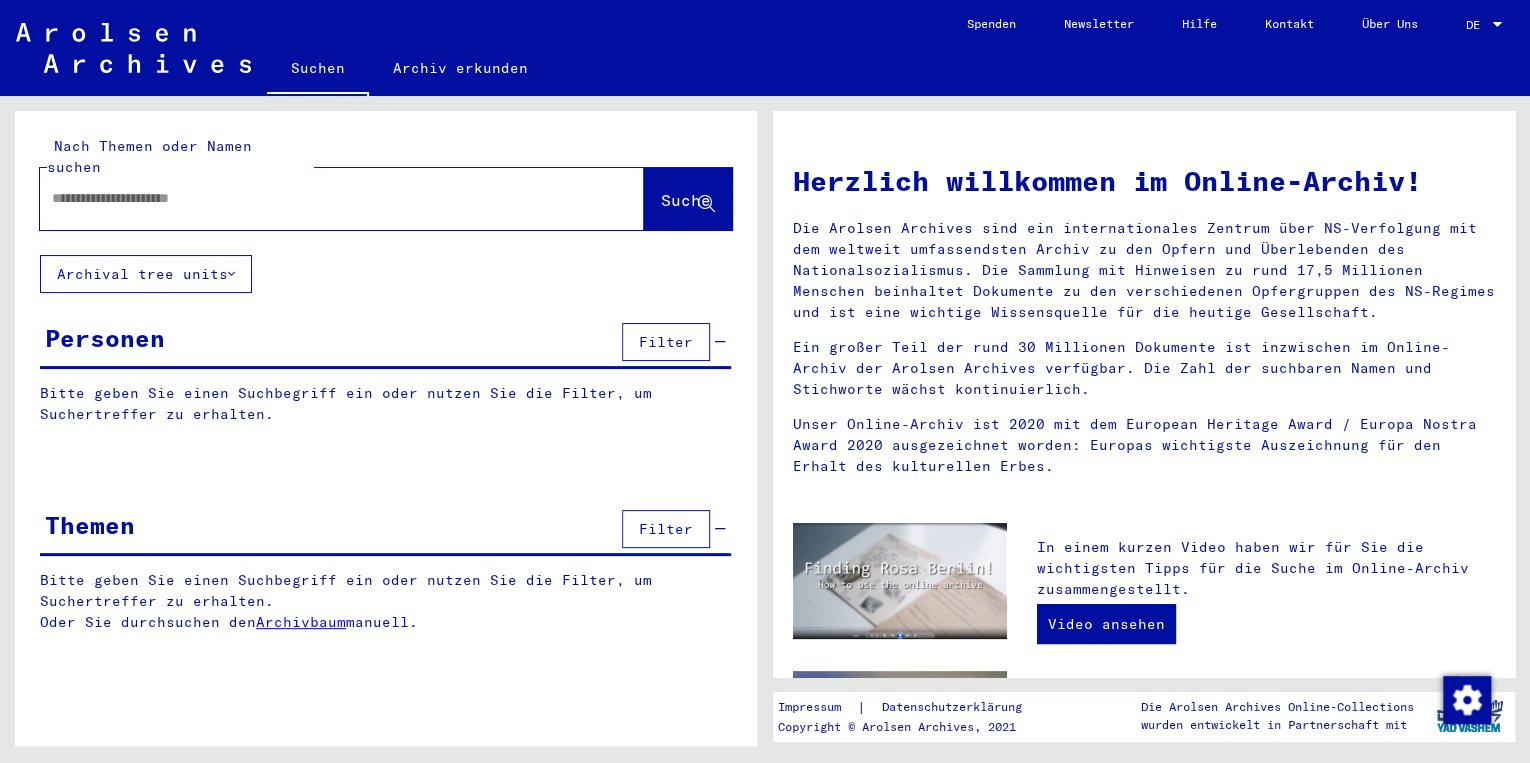 type on "**********" 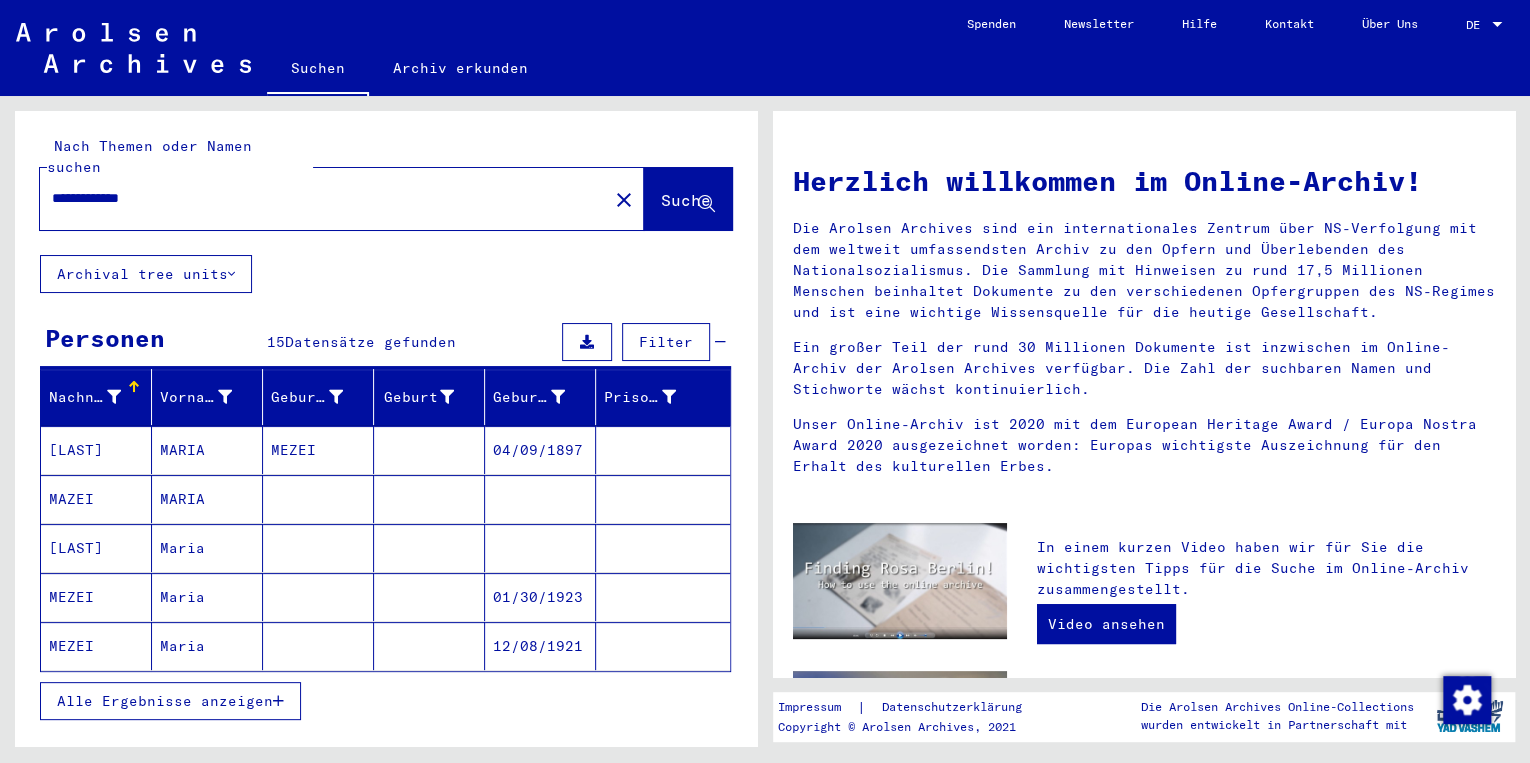 click on "MEZEI" at bounding box center (96, 646) 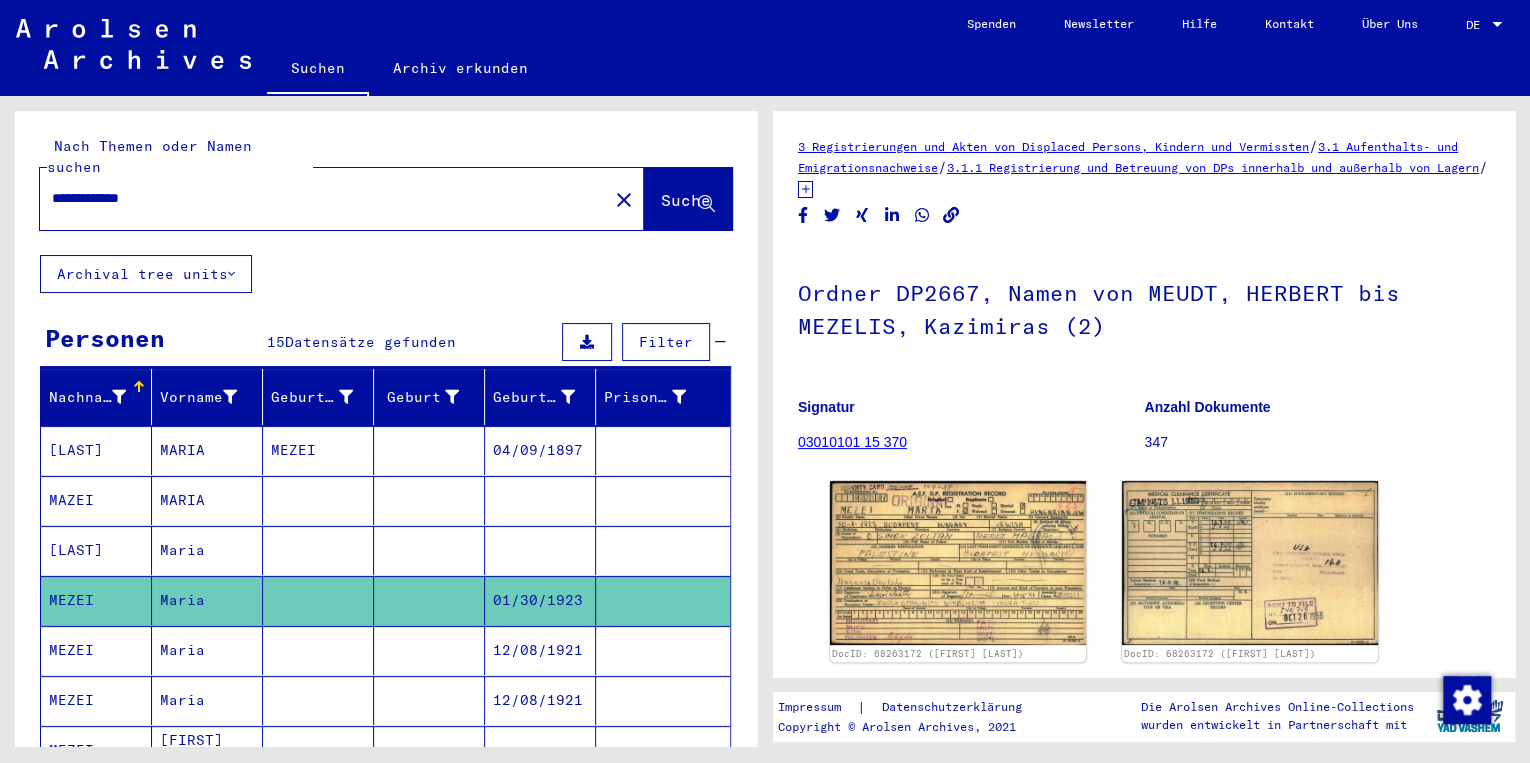 scroll, scrollTop: 0, scrollLeft: 0, axis: both 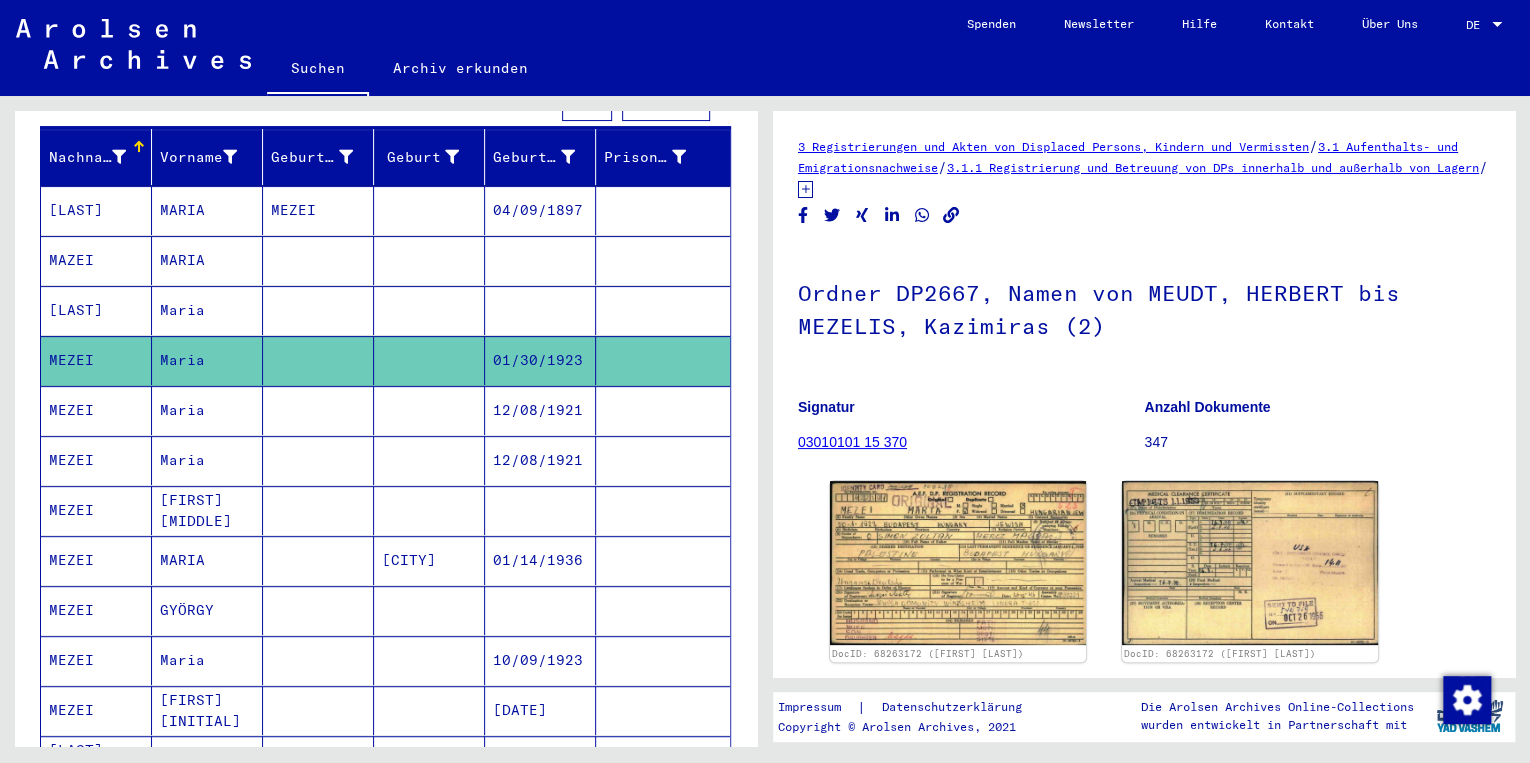 click on "MEZEI" at bounding box center [96, 460] 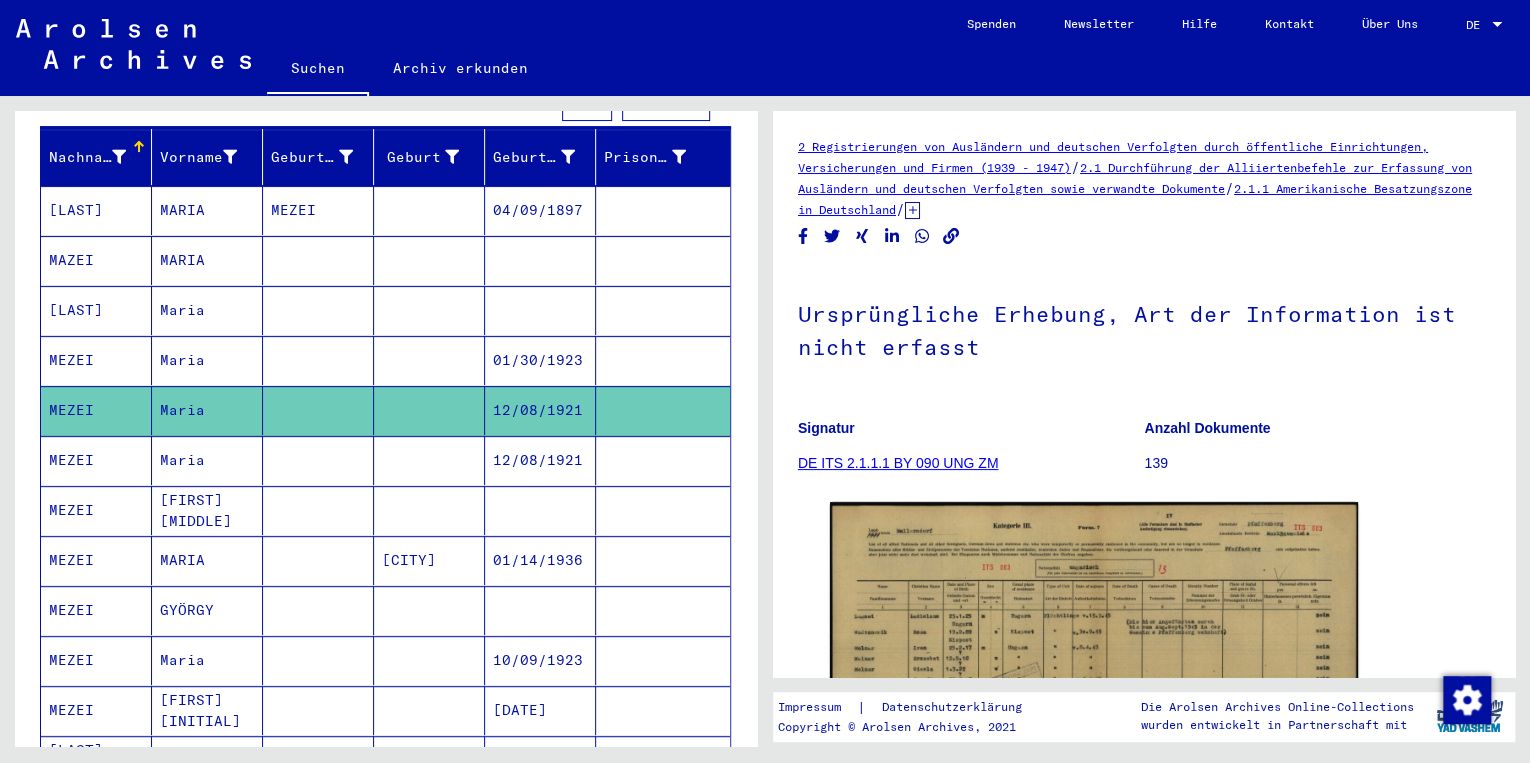 scroll, scrollTop: 0, scrollLeft: 0, axis: both 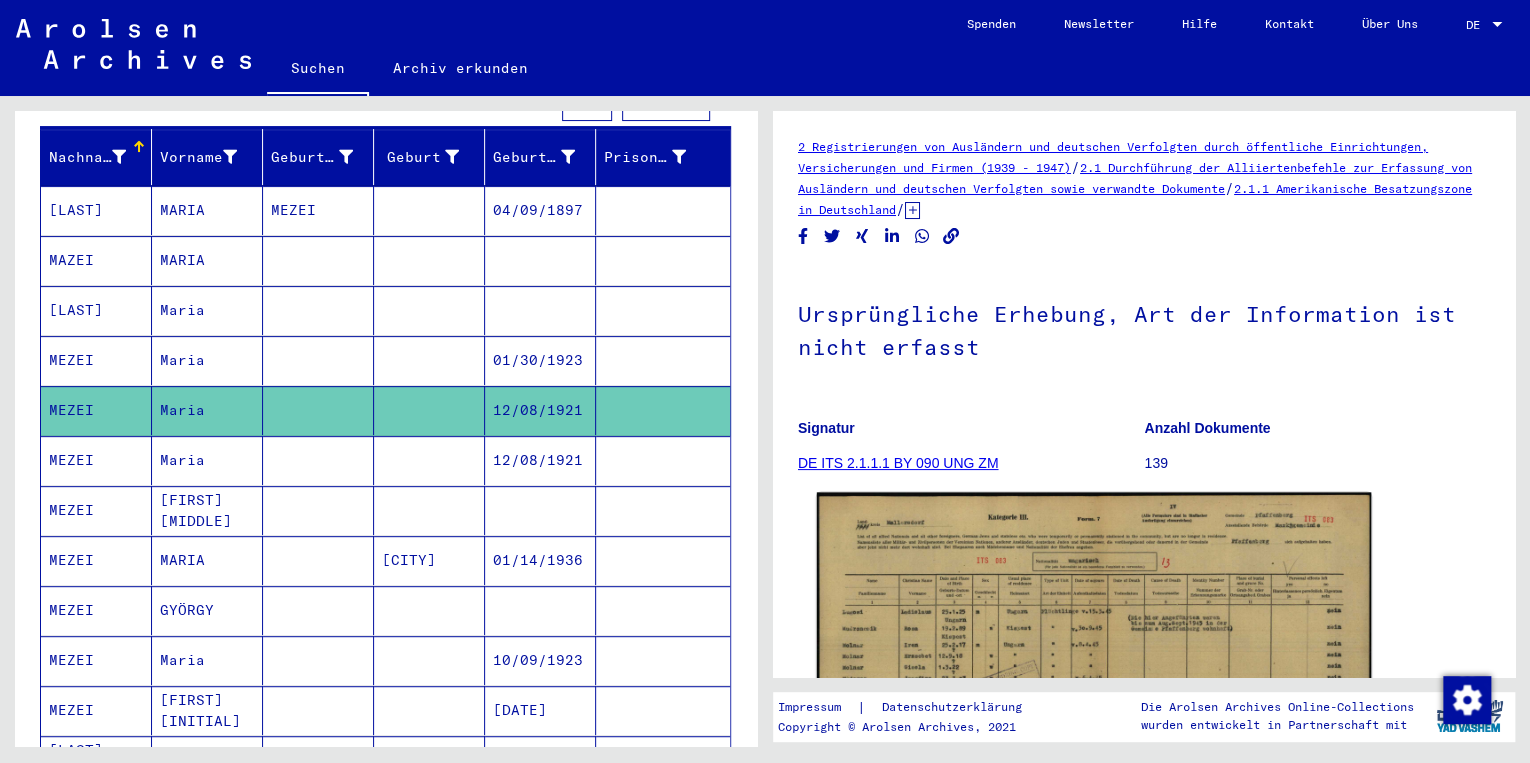 click 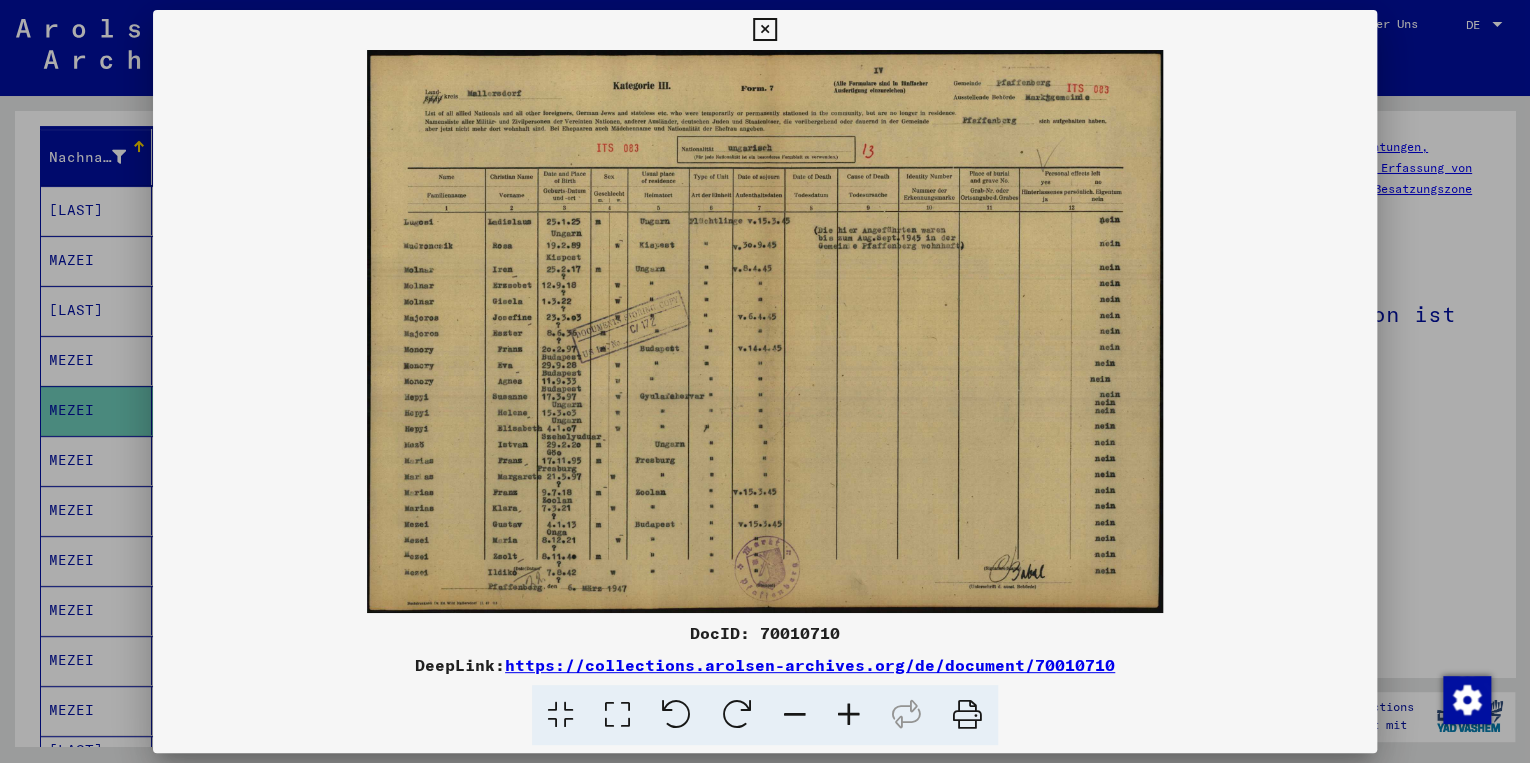 type 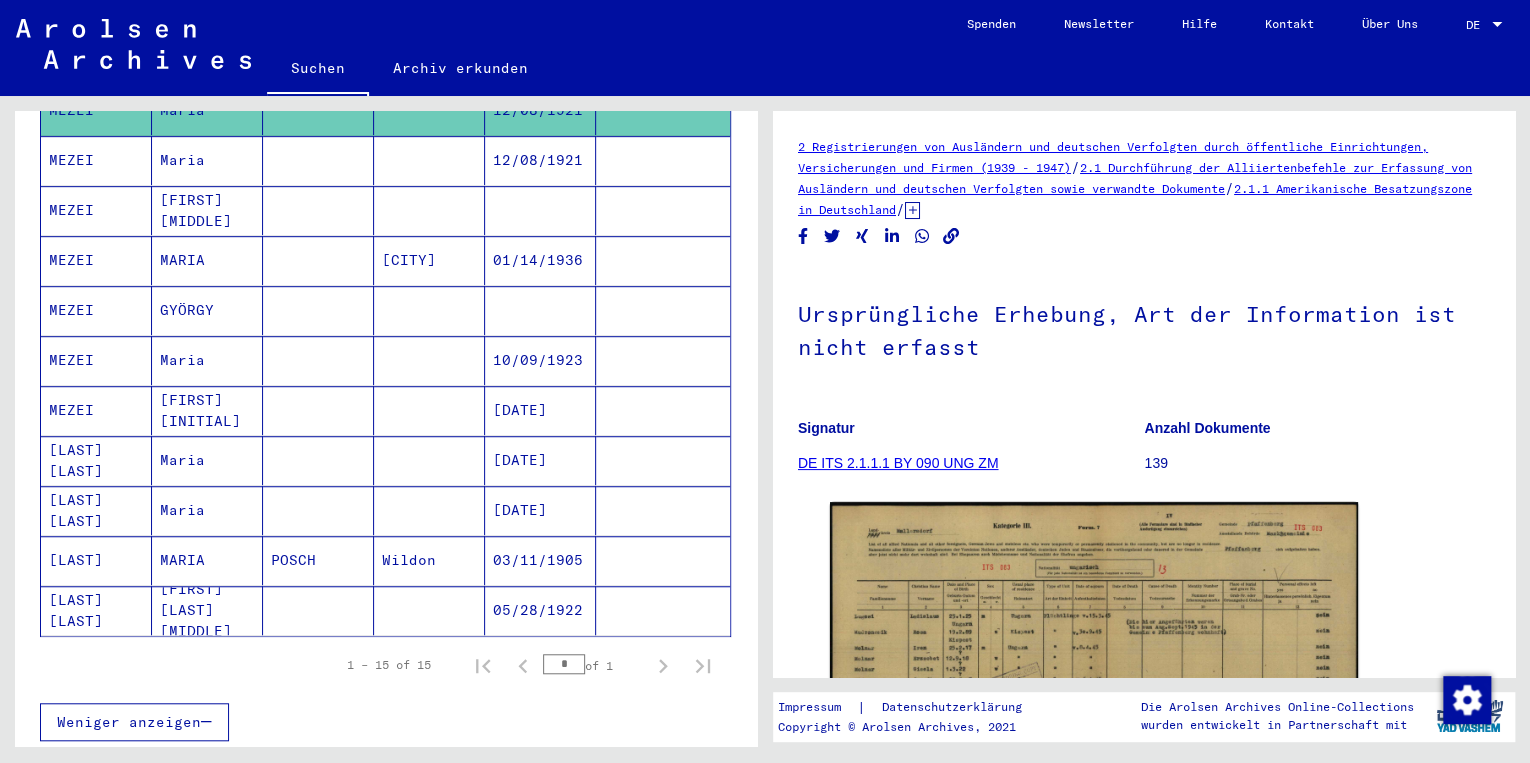 scroll, scrollTop: 560, scrollLeft: 0, axis: vertical 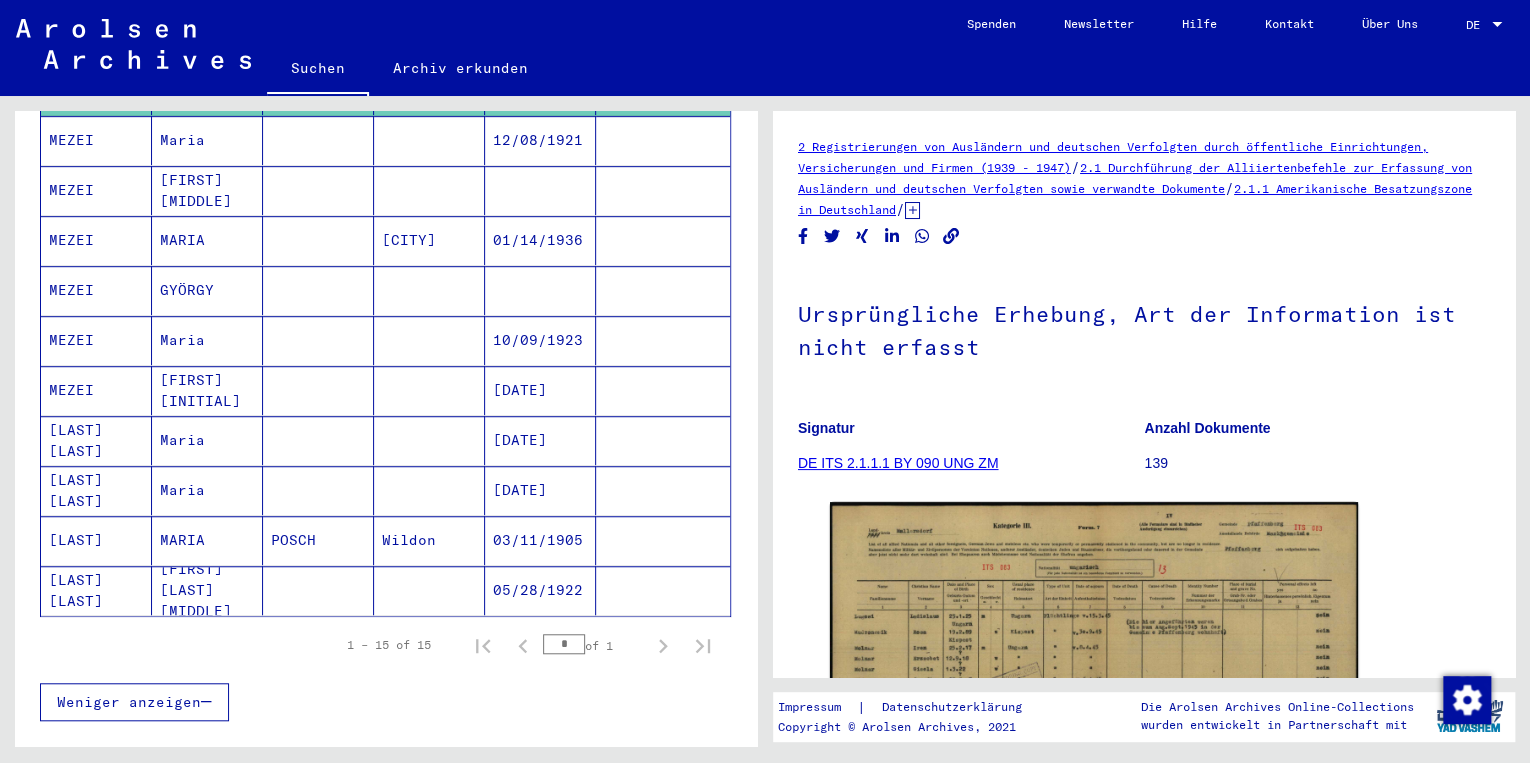 click on "MEZEI" at bounding box center (96, 290) 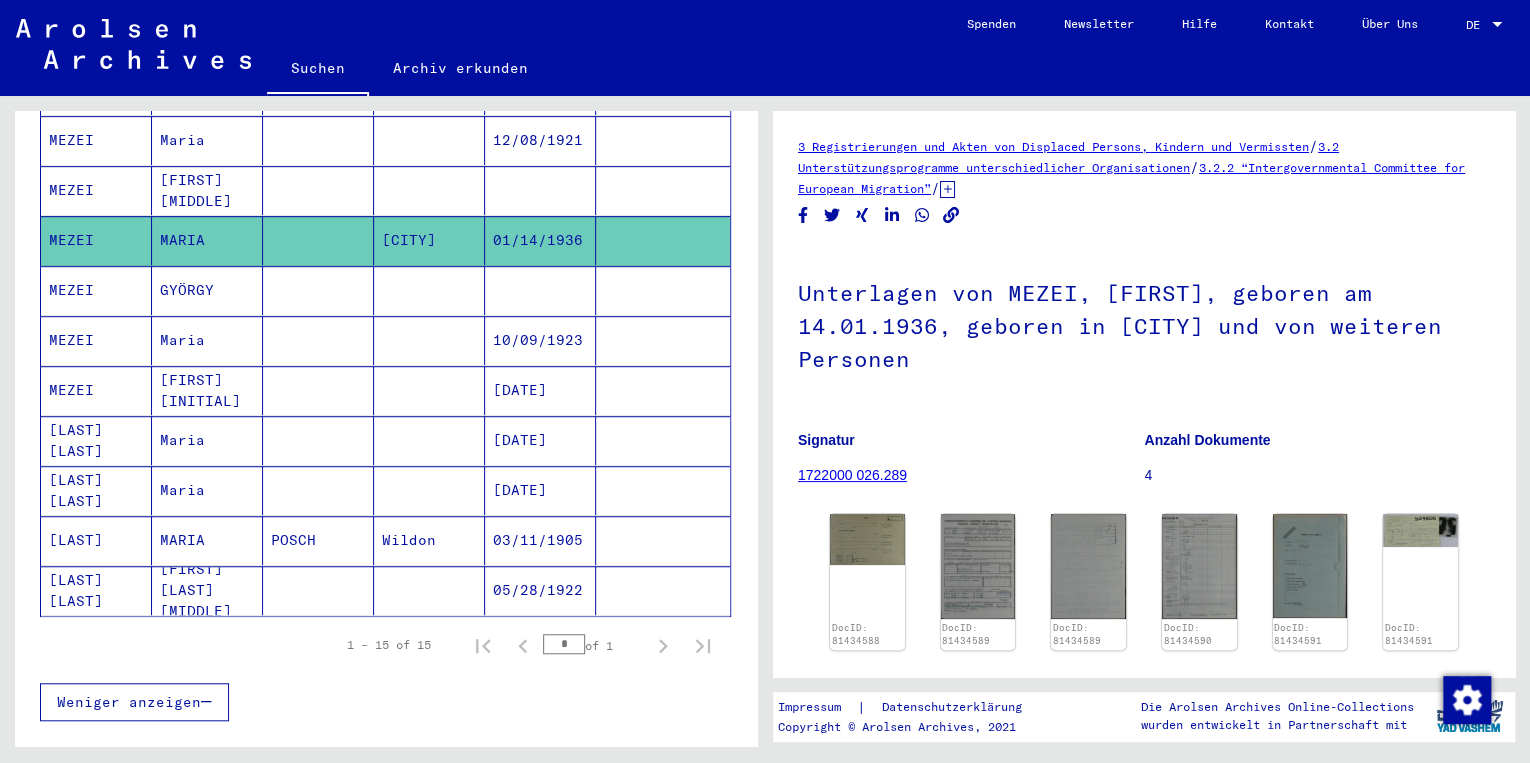 scroll, scrollTop: 0, scrollLeft: 0, axis: both 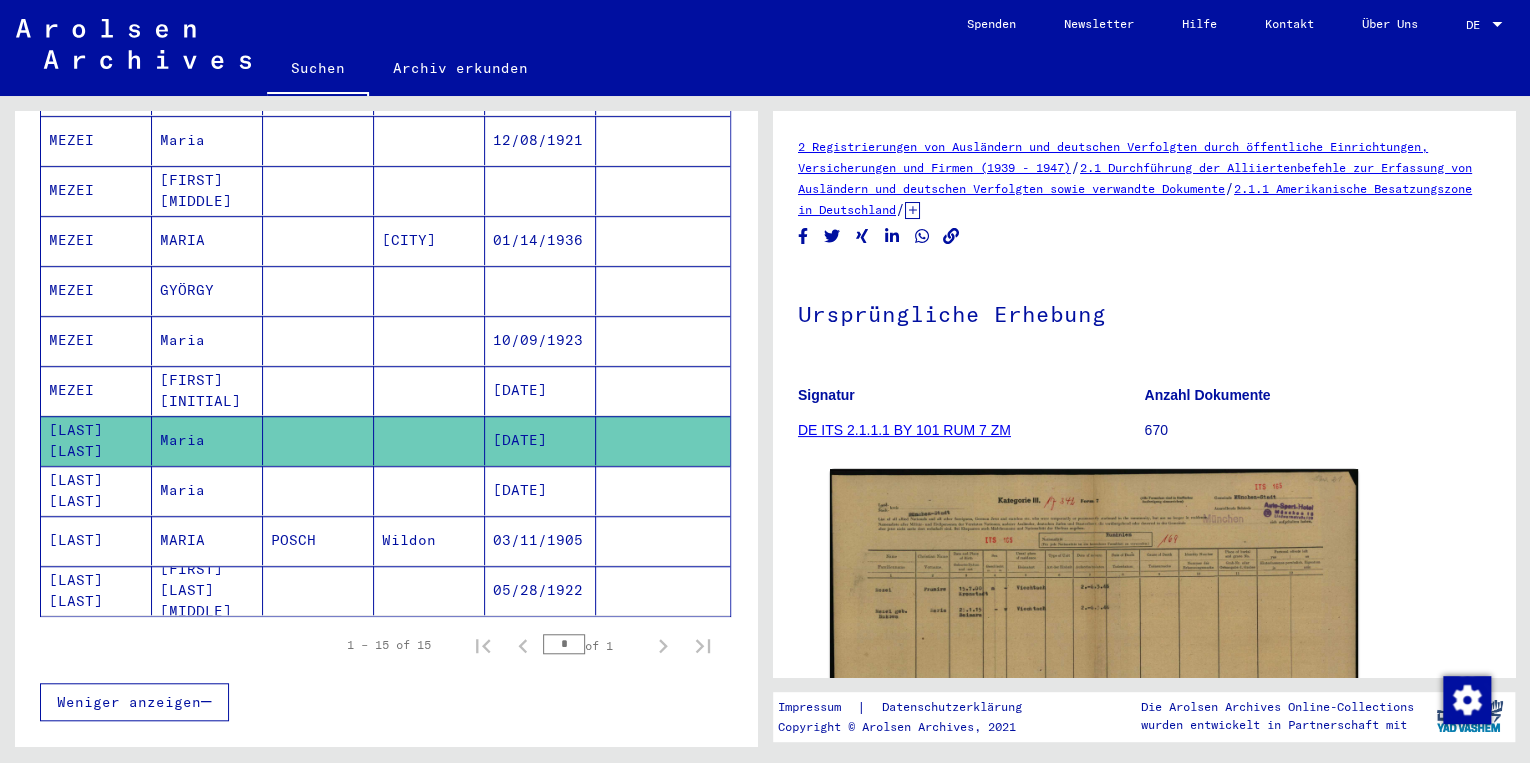 click on "[LAST] [LAST]" 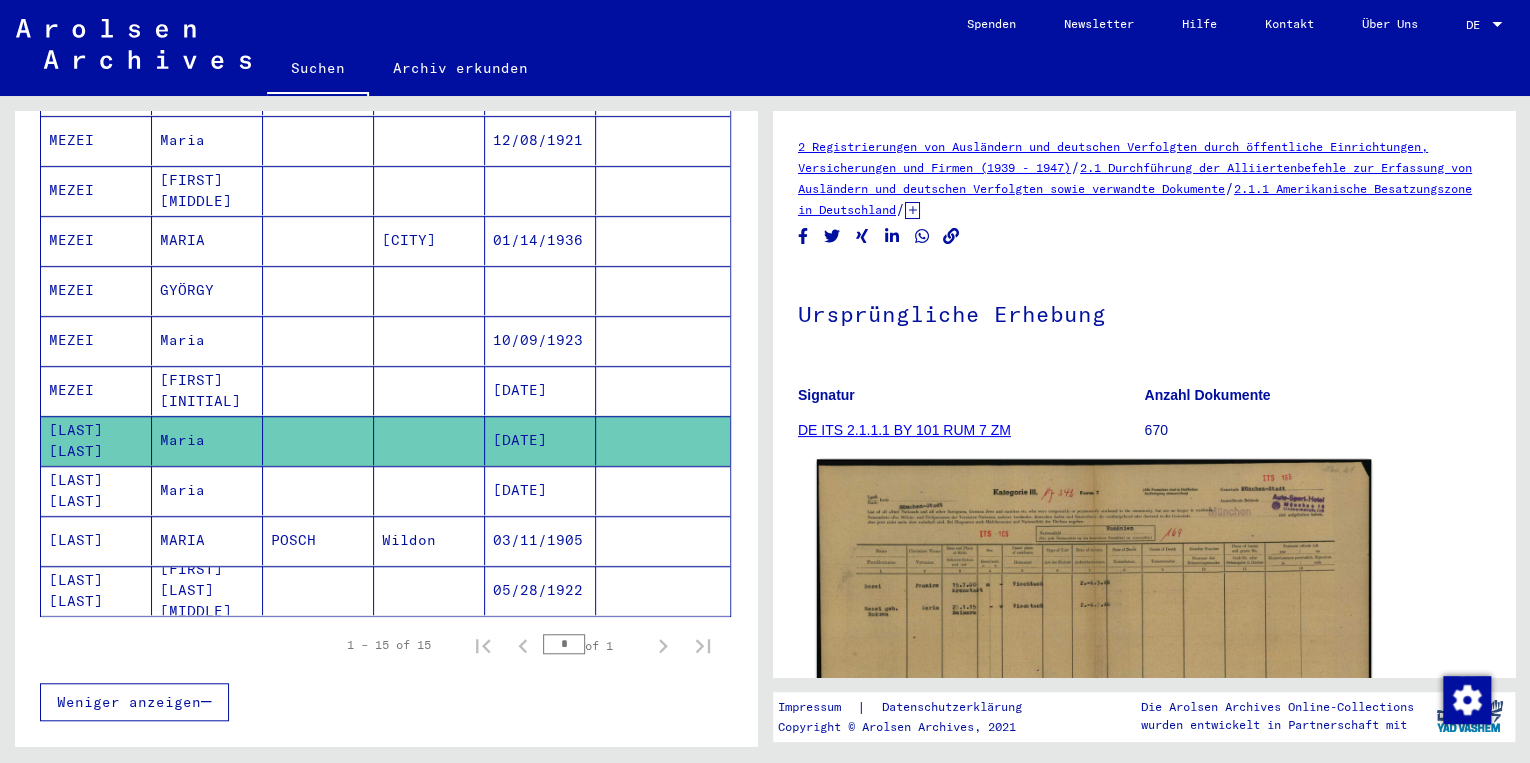 click 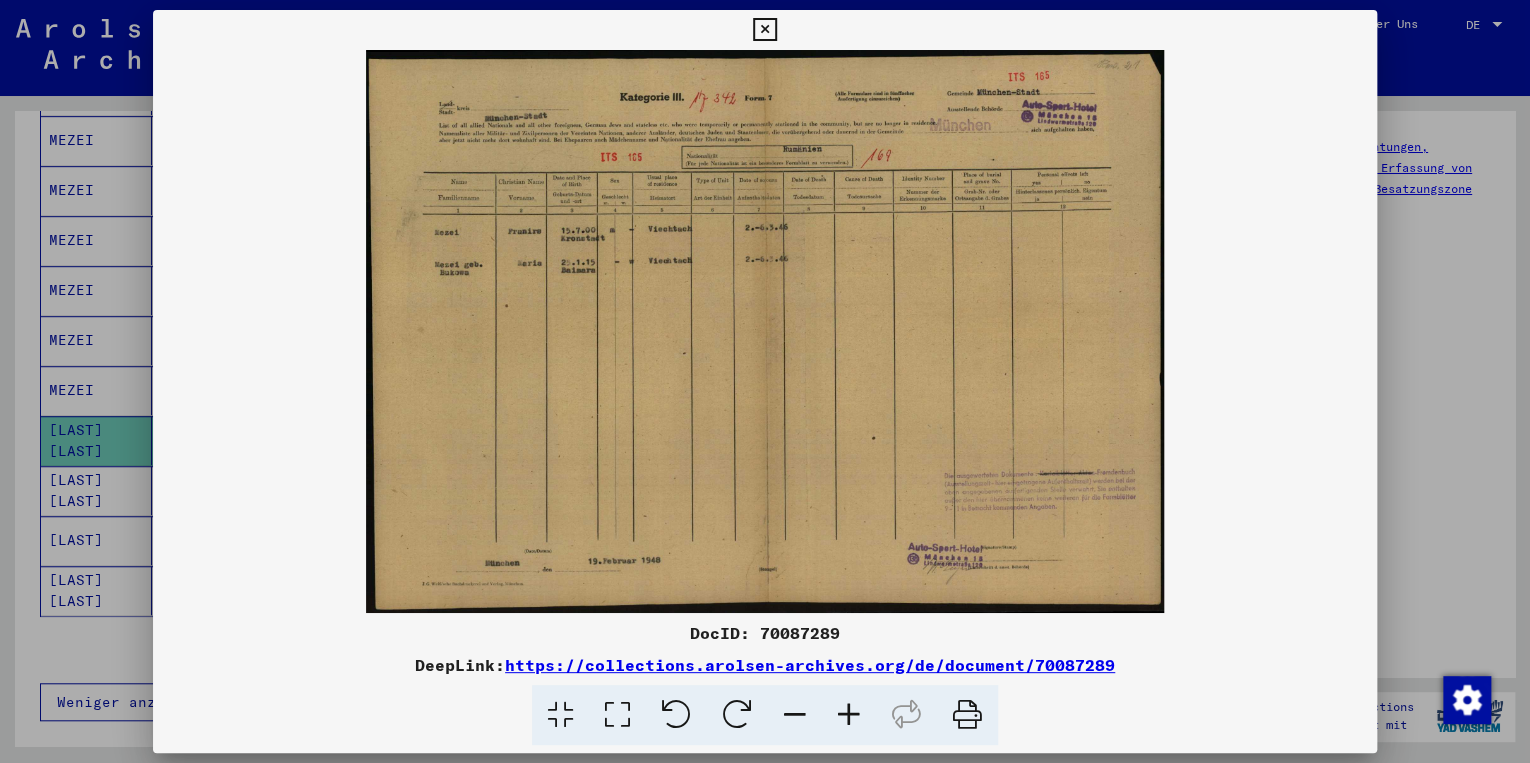 type 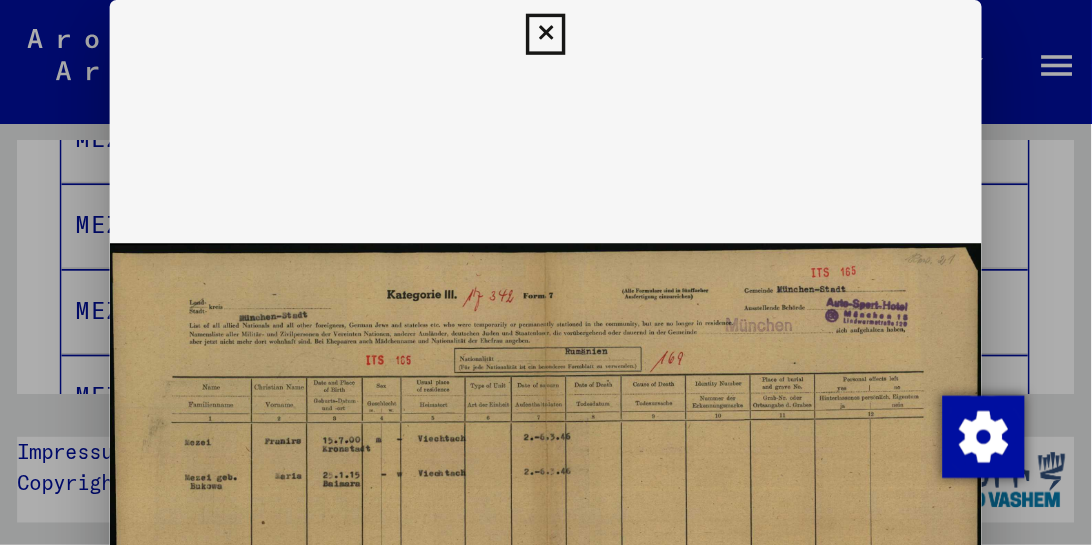 scroll, scrollTop: 562, scrollLeft: 0, axis: vertical 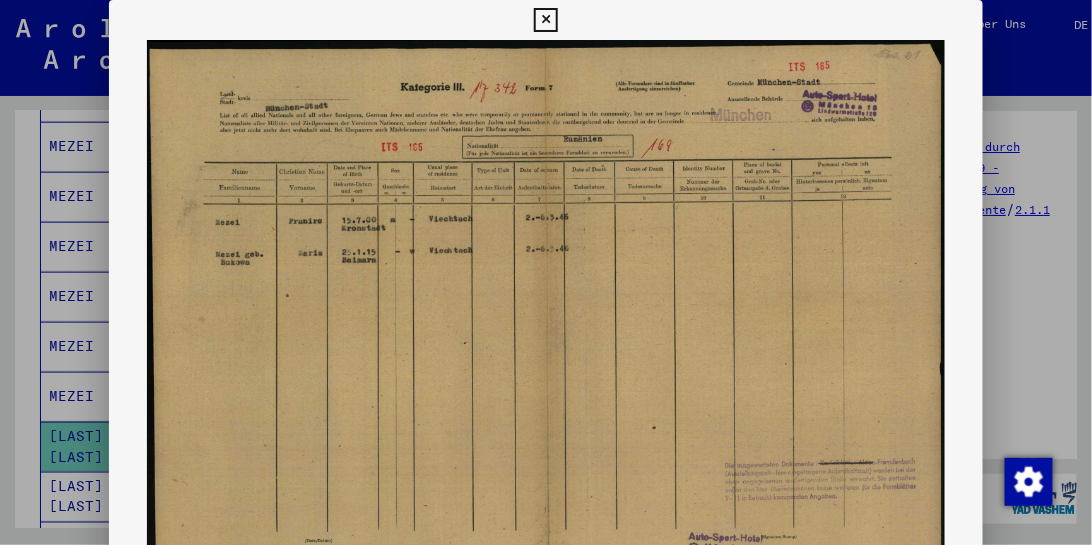 click at bounding box center [545, 20] 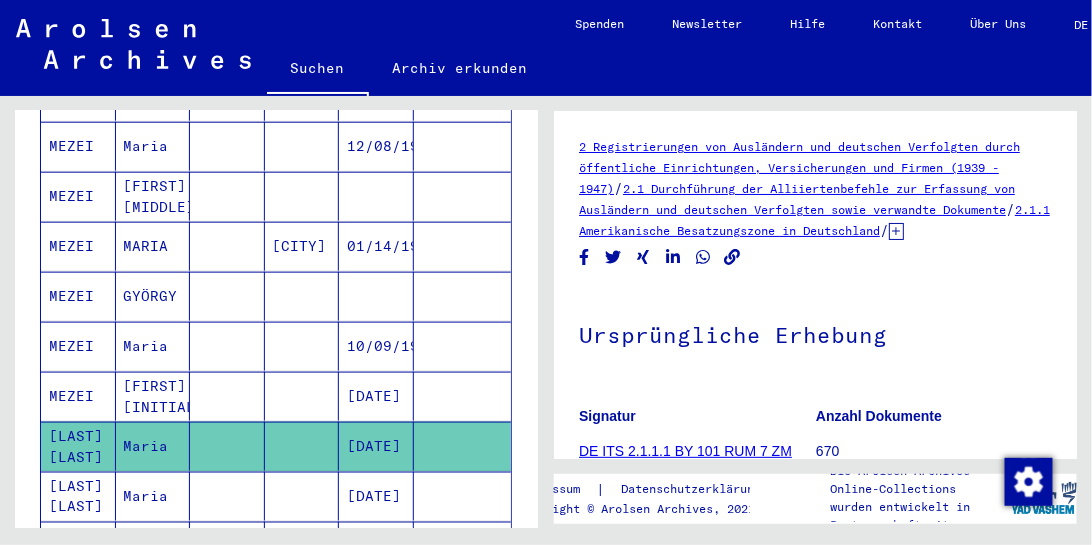 click on "MEZEI" at bounding box center [78, 446] 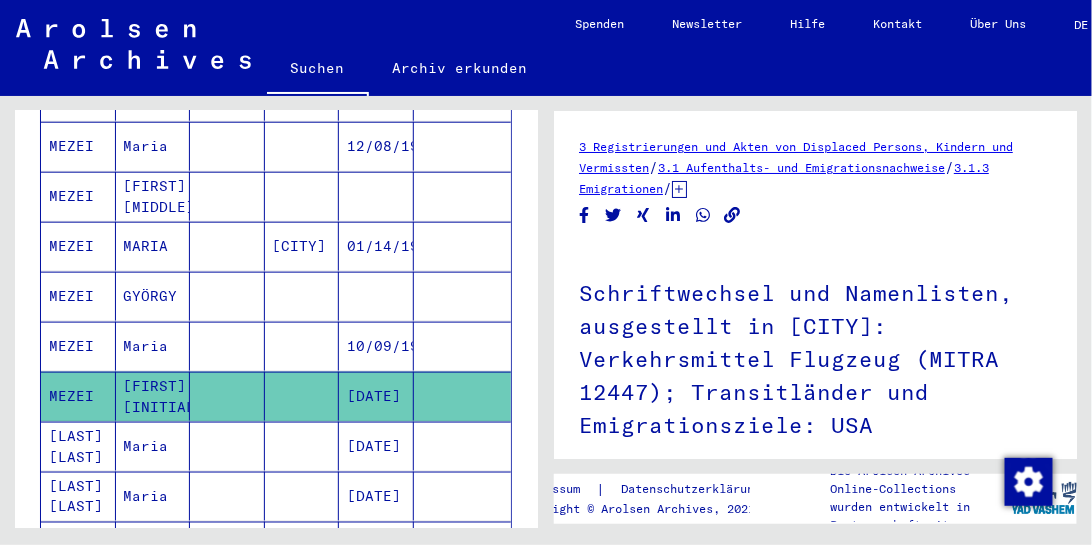 scroll, scrollTop: 0, scrollLeft: 0, axis: both 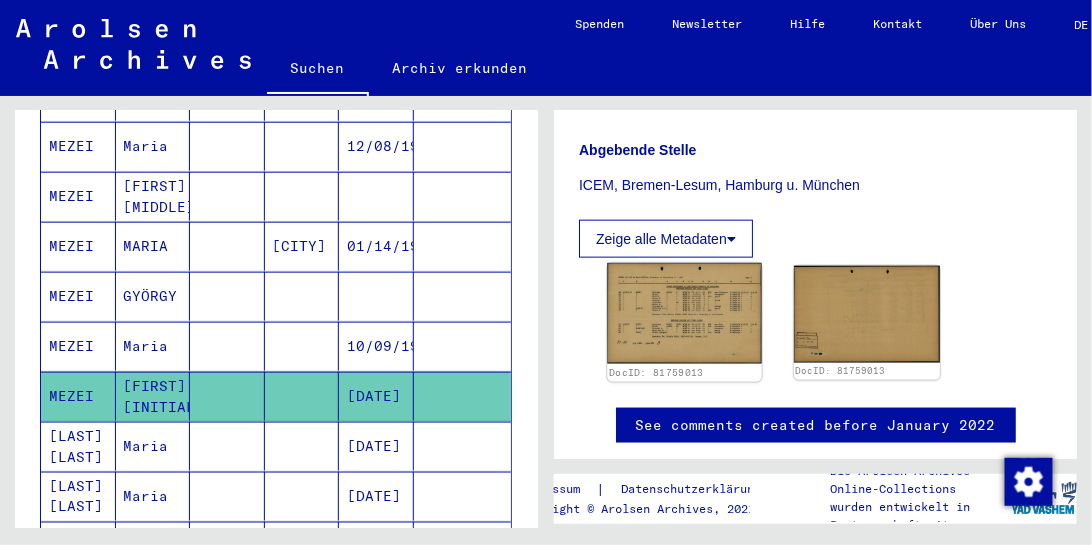 click 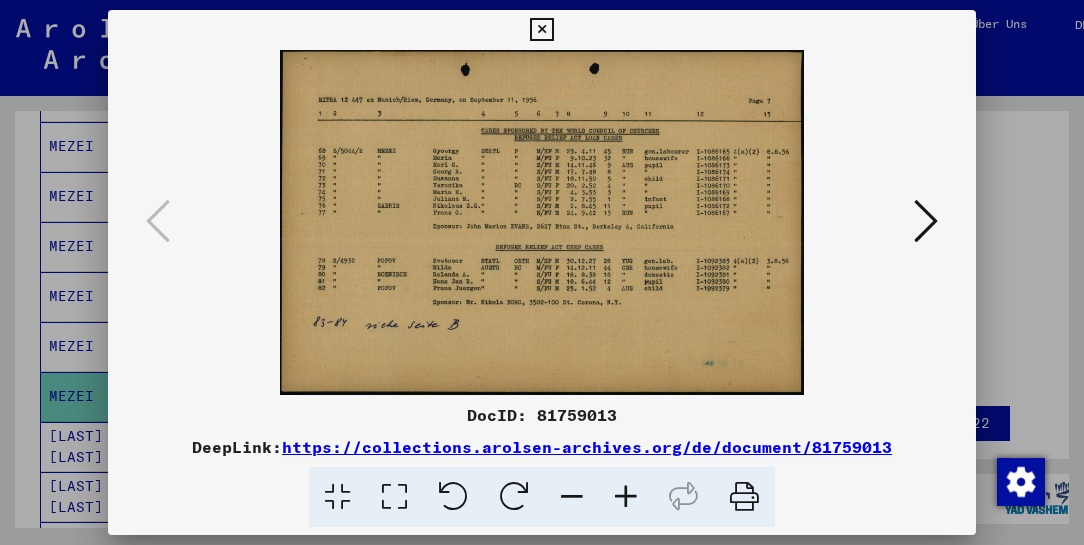 type 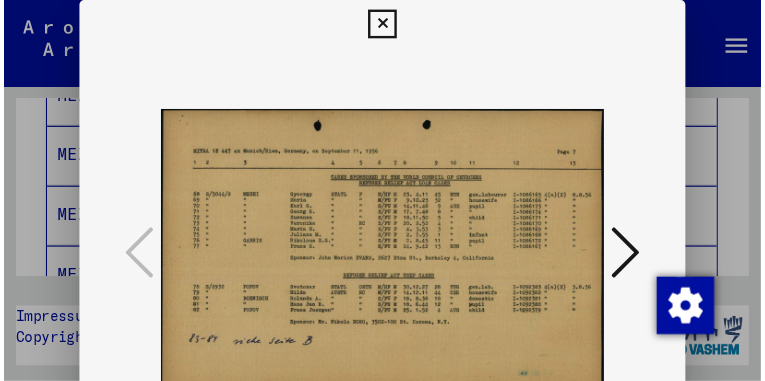 scroll, scrollTop: 568, scrollLeft: 0, axis: vertical 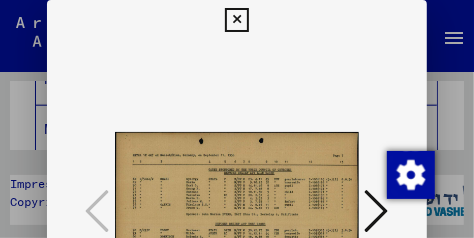 click at bounding box center [236, 20] 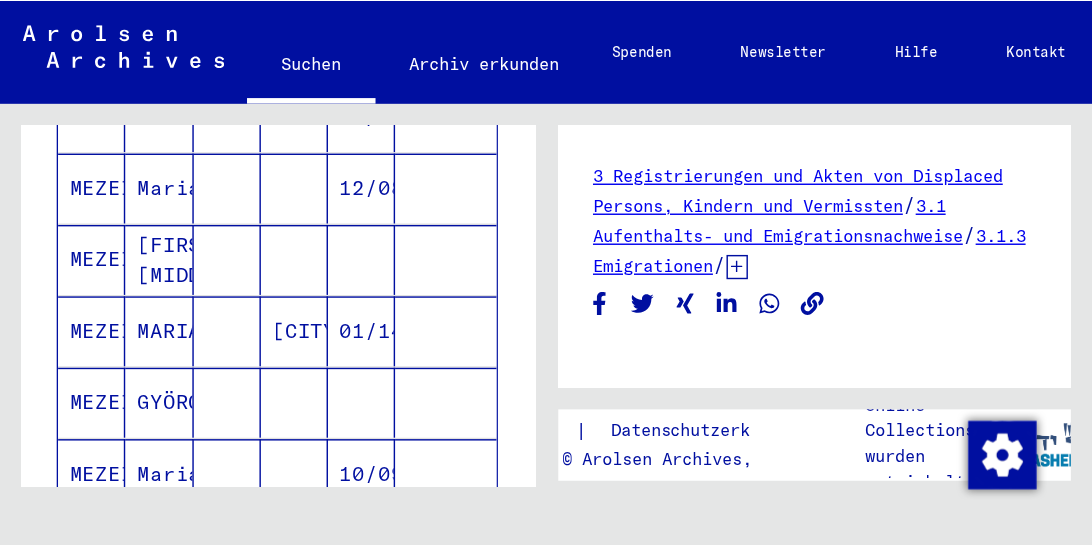 scroll, scrollTop: 565, scrollLeft: 0, axis: vertical 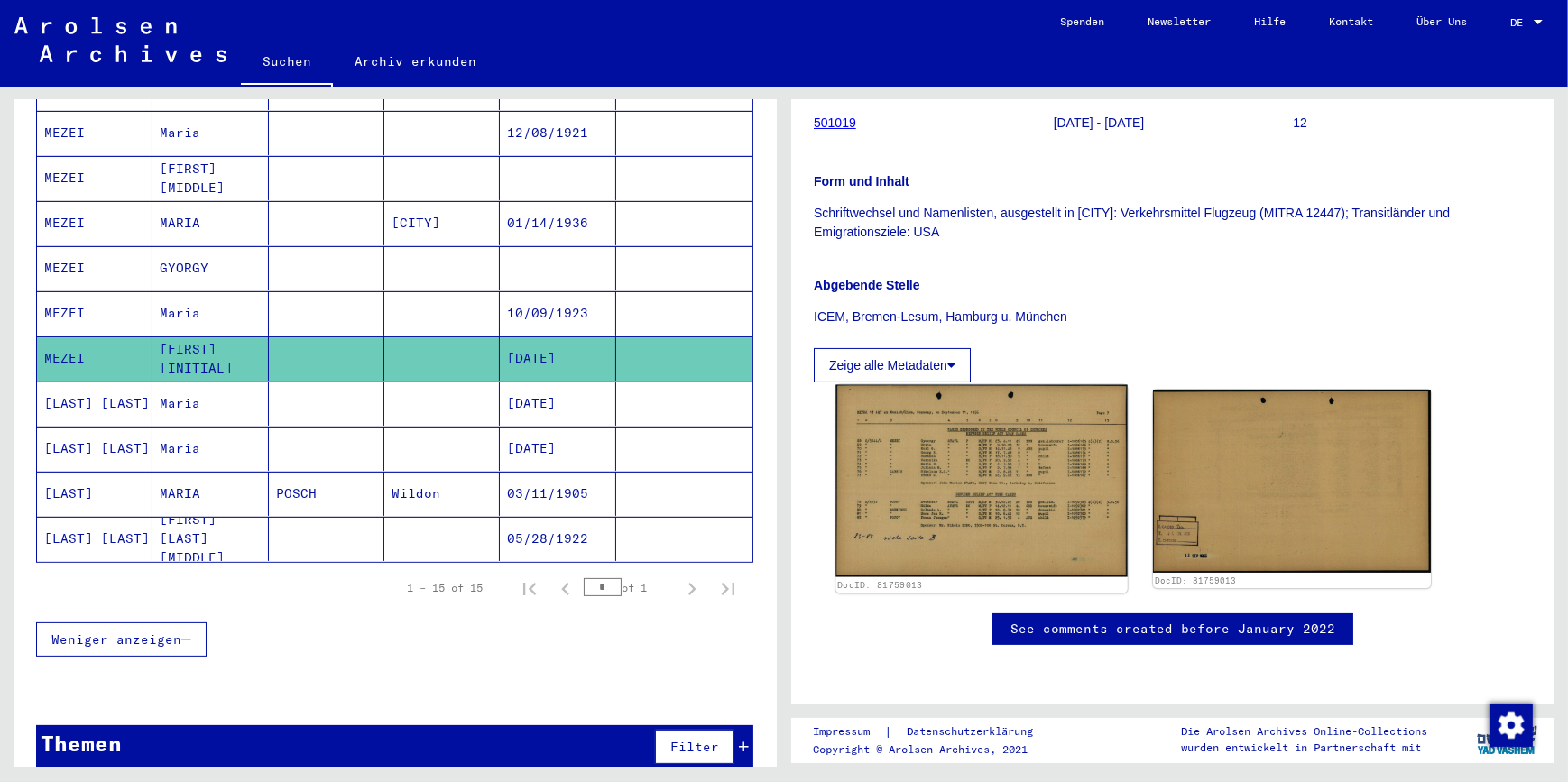 click 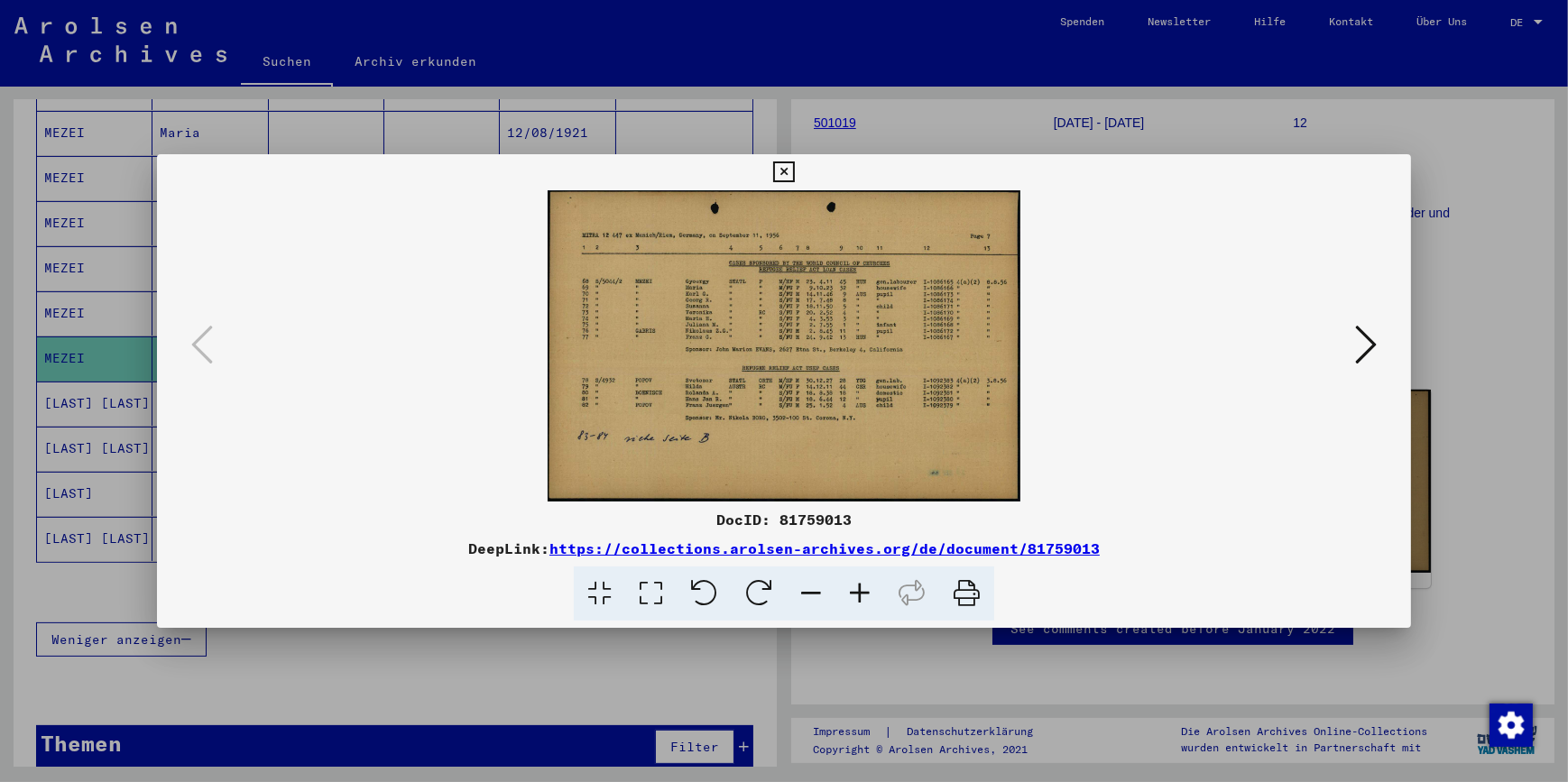click on "https://collections.arolsen-archives.org/de/document/81759013" at bounding box center [825, 548] 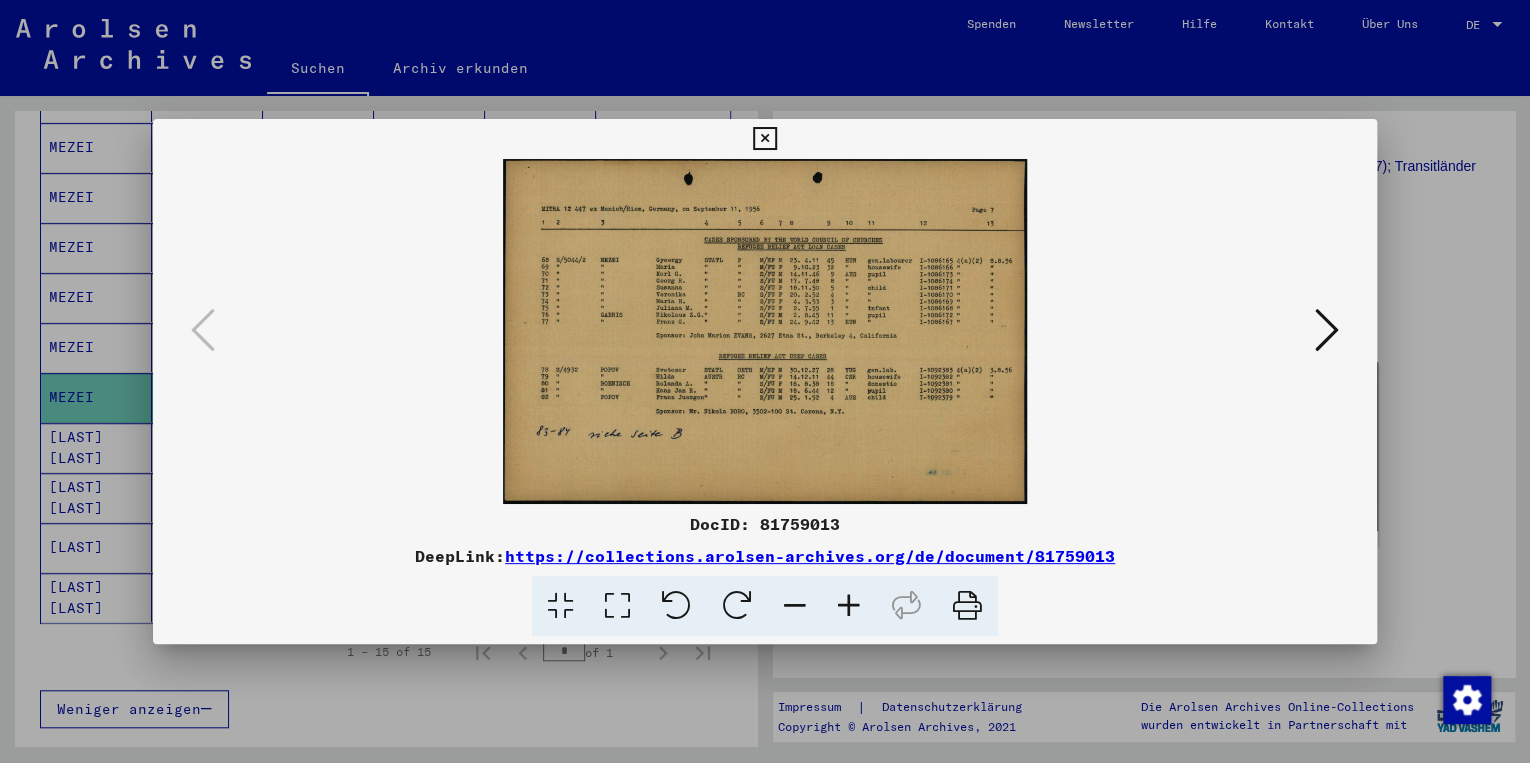 scroll, scrollTop: 553, scrollLeft: 0, axis: vertical 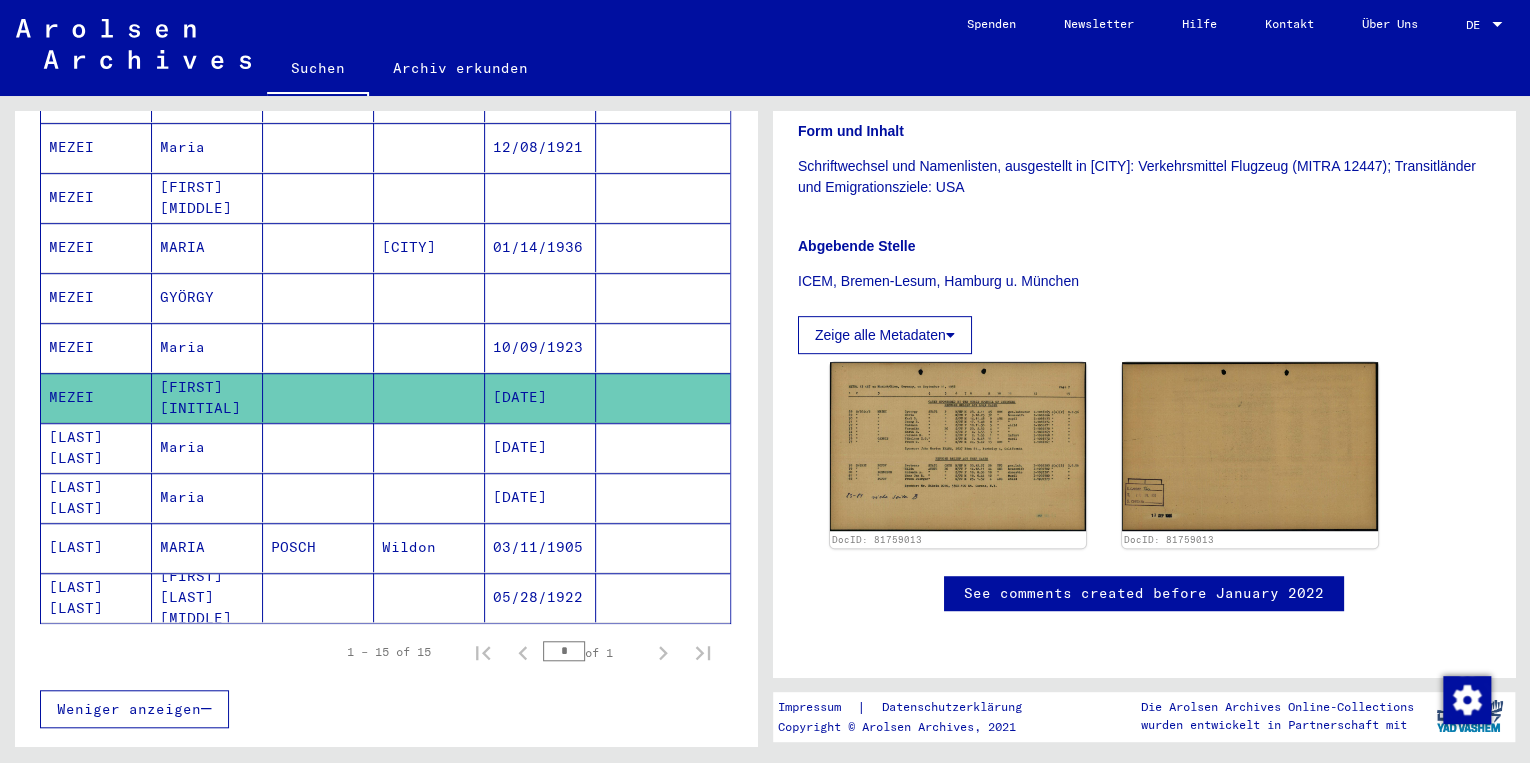 click on "MEZEI" at bounding box center [96, 397] 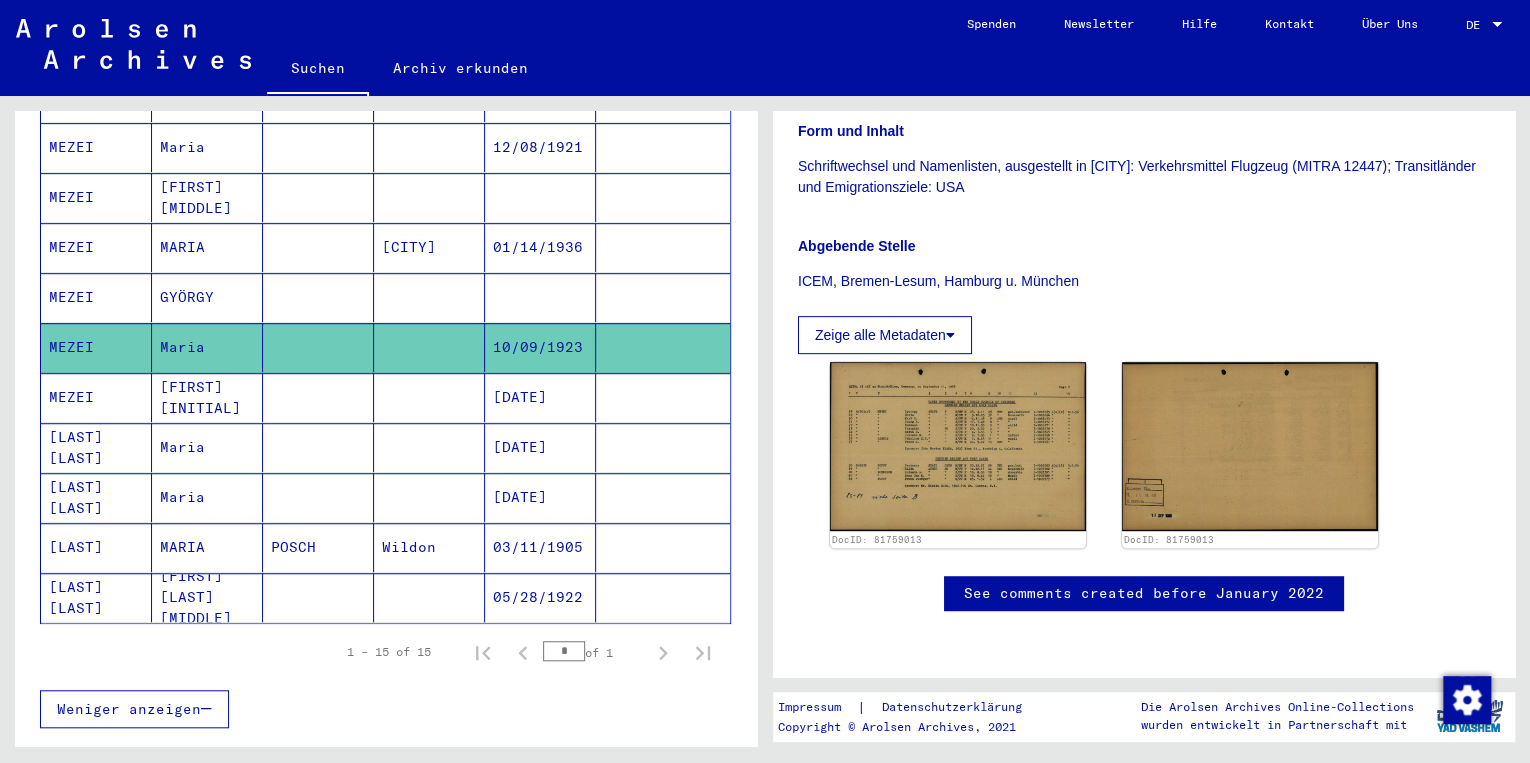 scroll, scrollTop: 473, scrollLeft: 0, axis: vertical 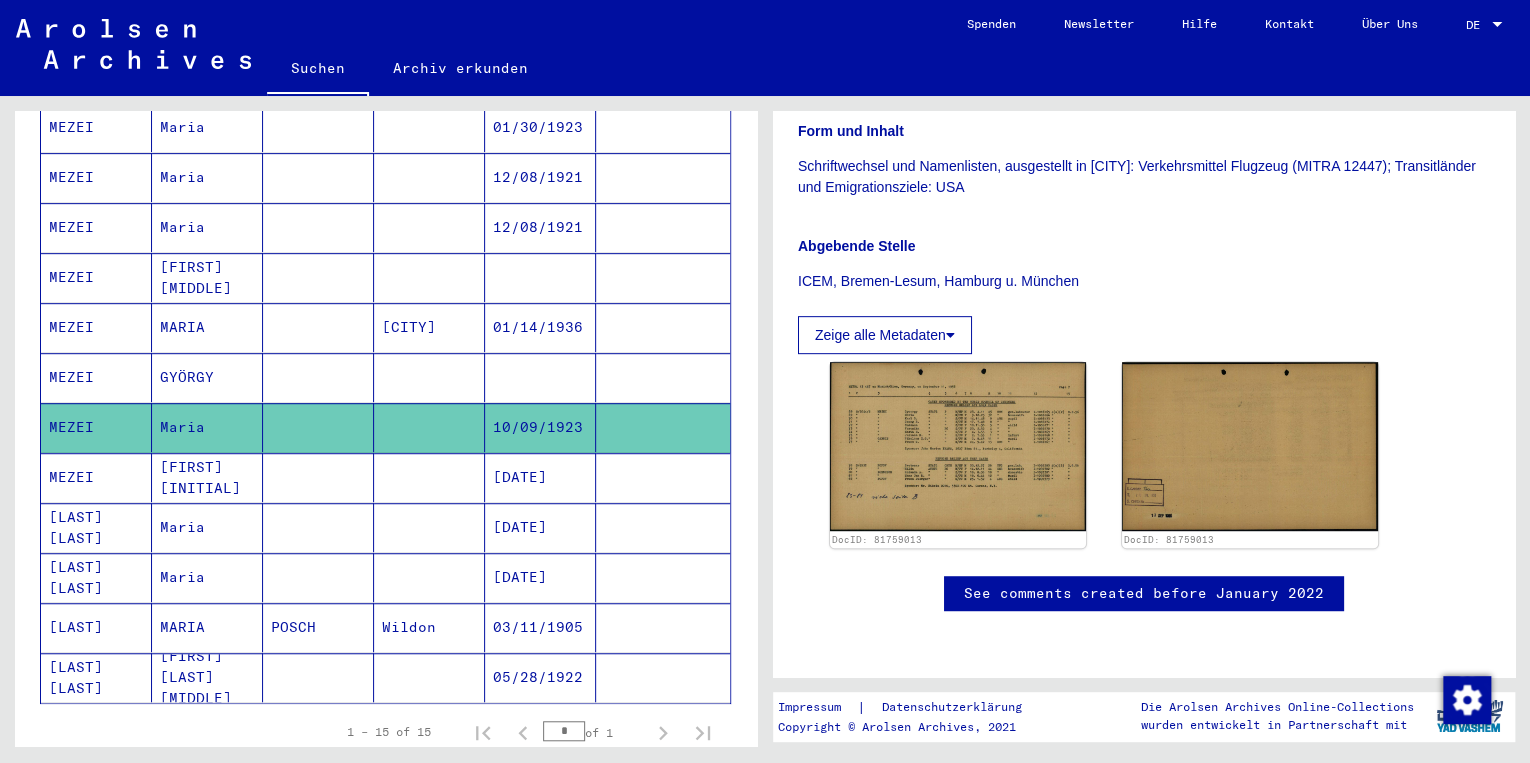 click on "MEZEI" at bounding box center [96, 427] 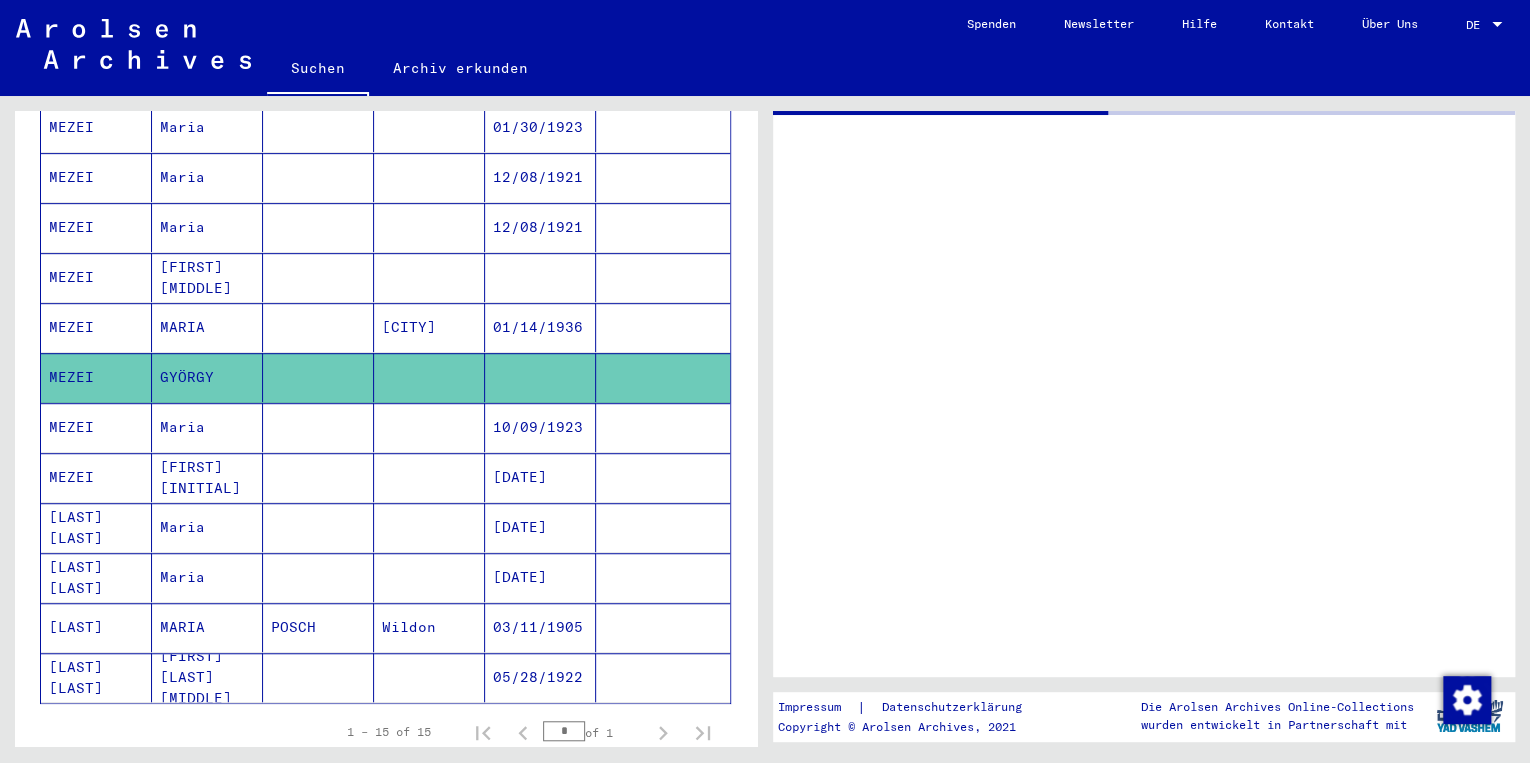 scroll, scrollTop: 0, scrollLeft: 0, axis: both 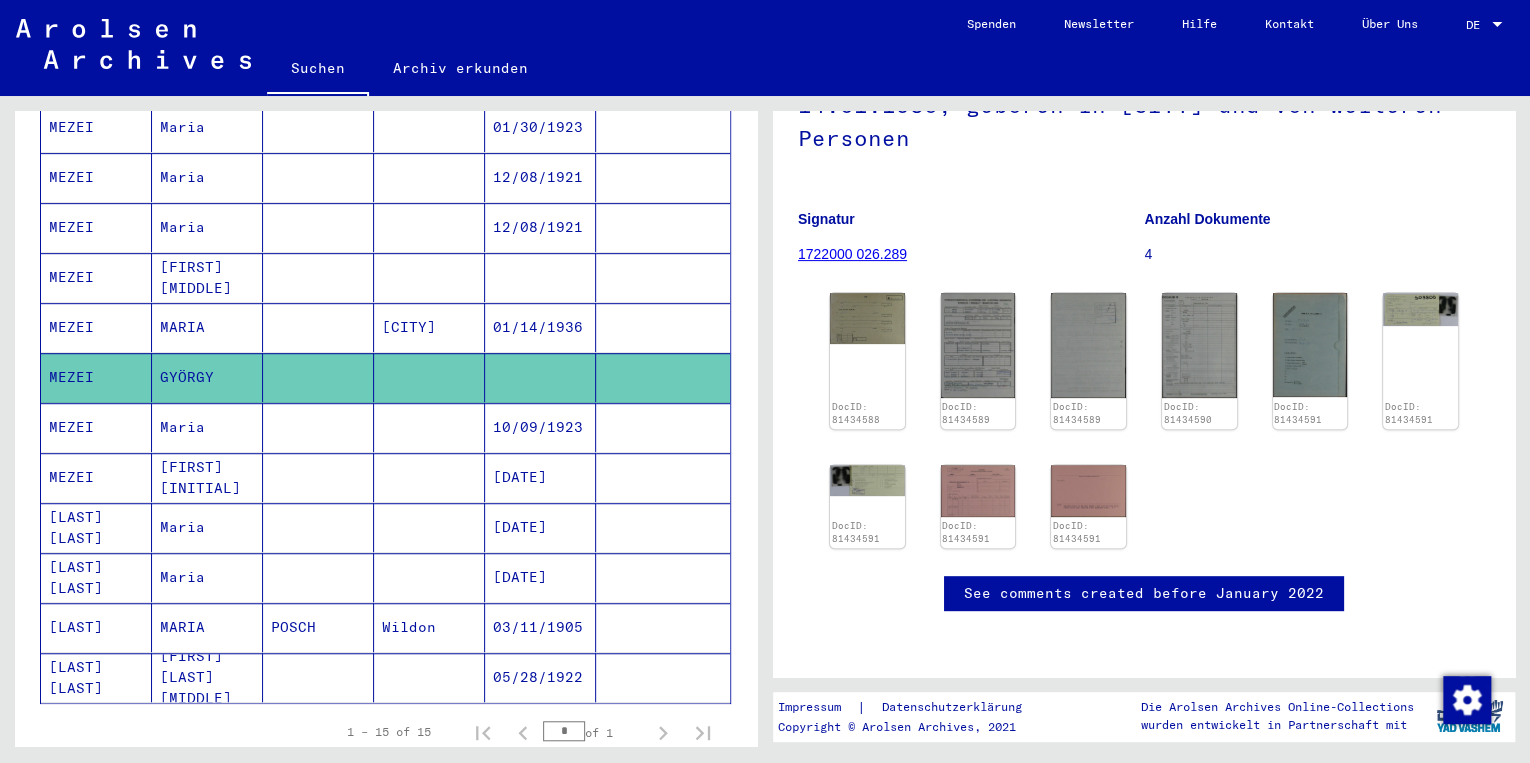 click on "MEZEI" at bounding box center [96, 327] 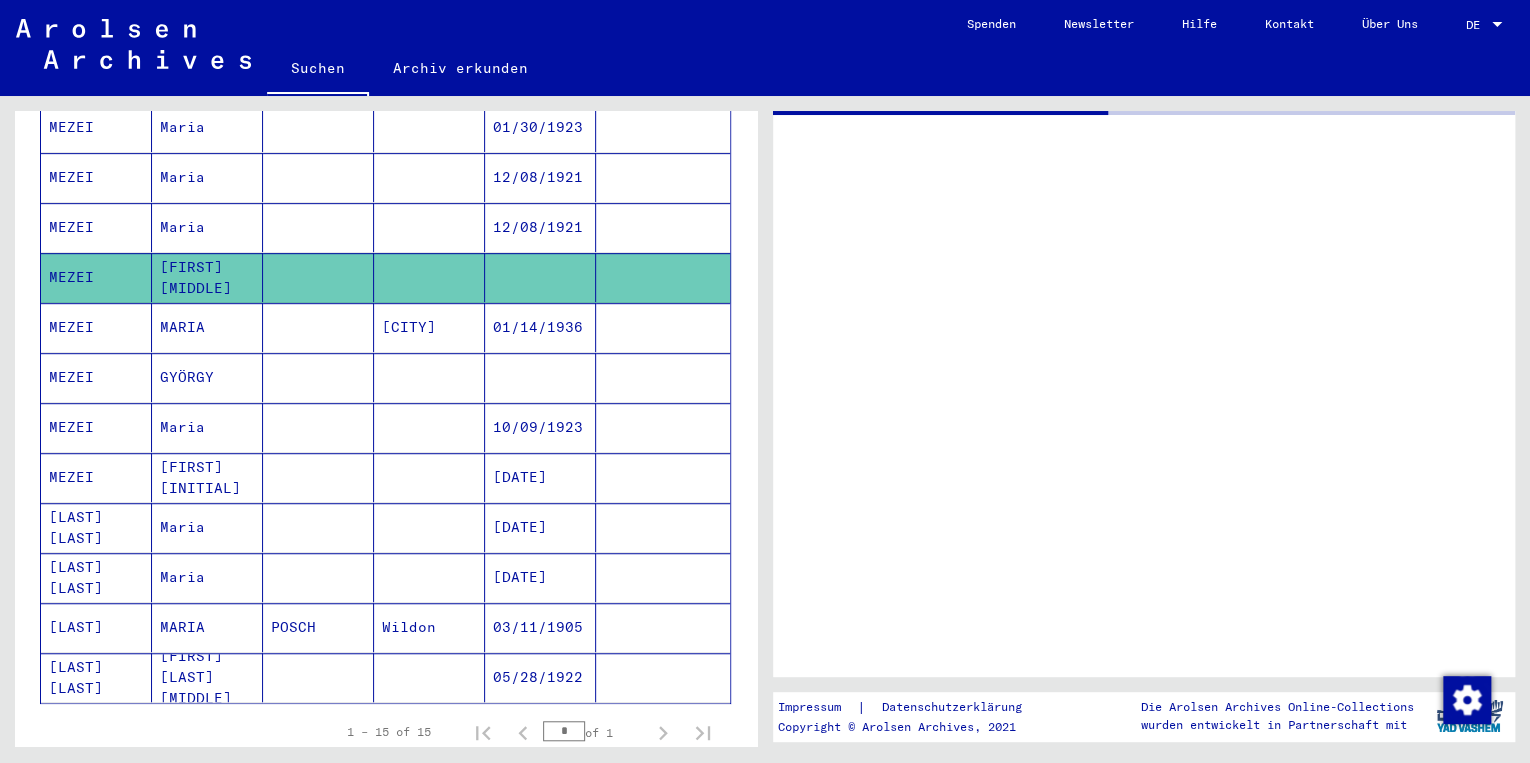 scroll, scrollTop: 0, scrollLeft: 0, axis: both 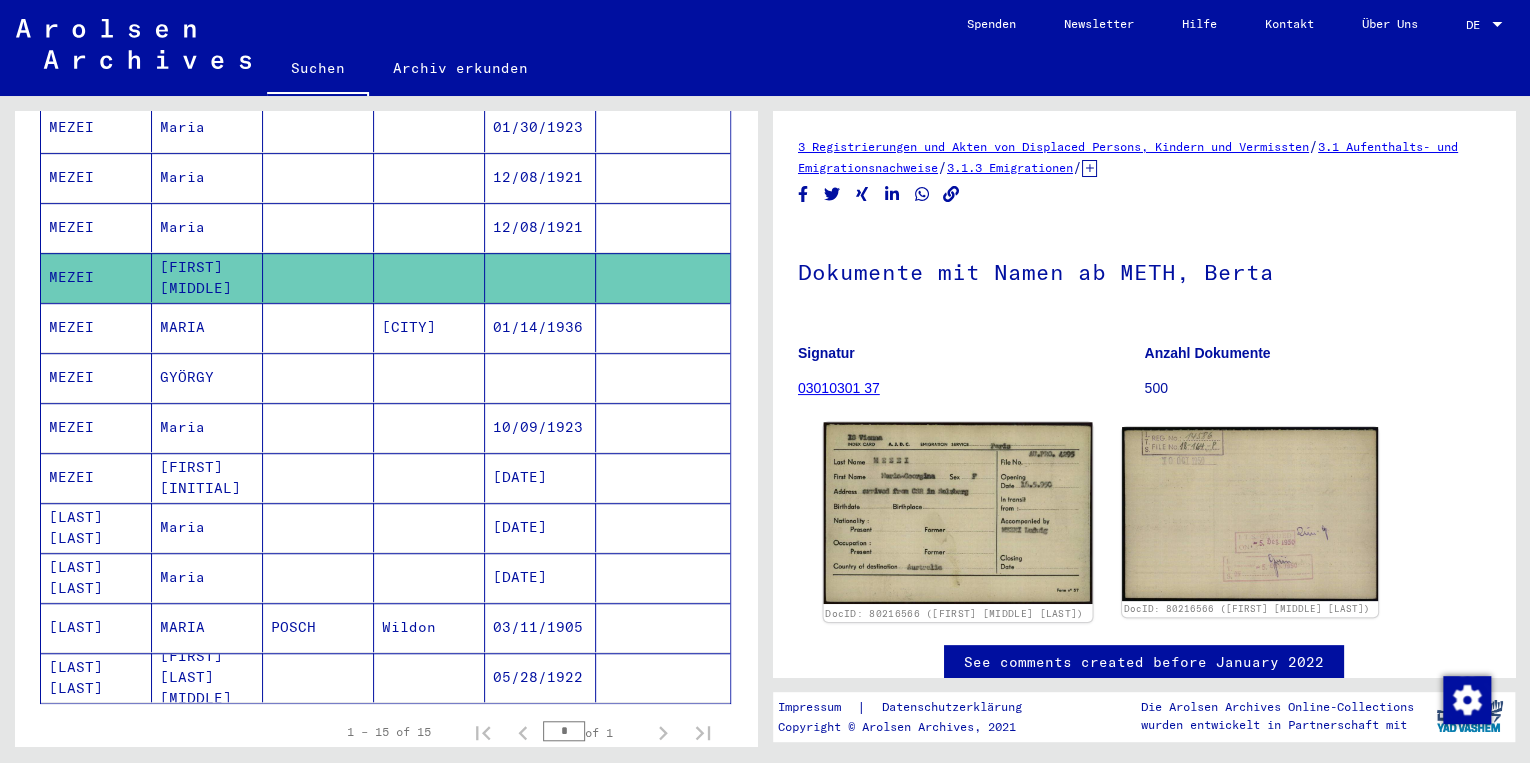 click 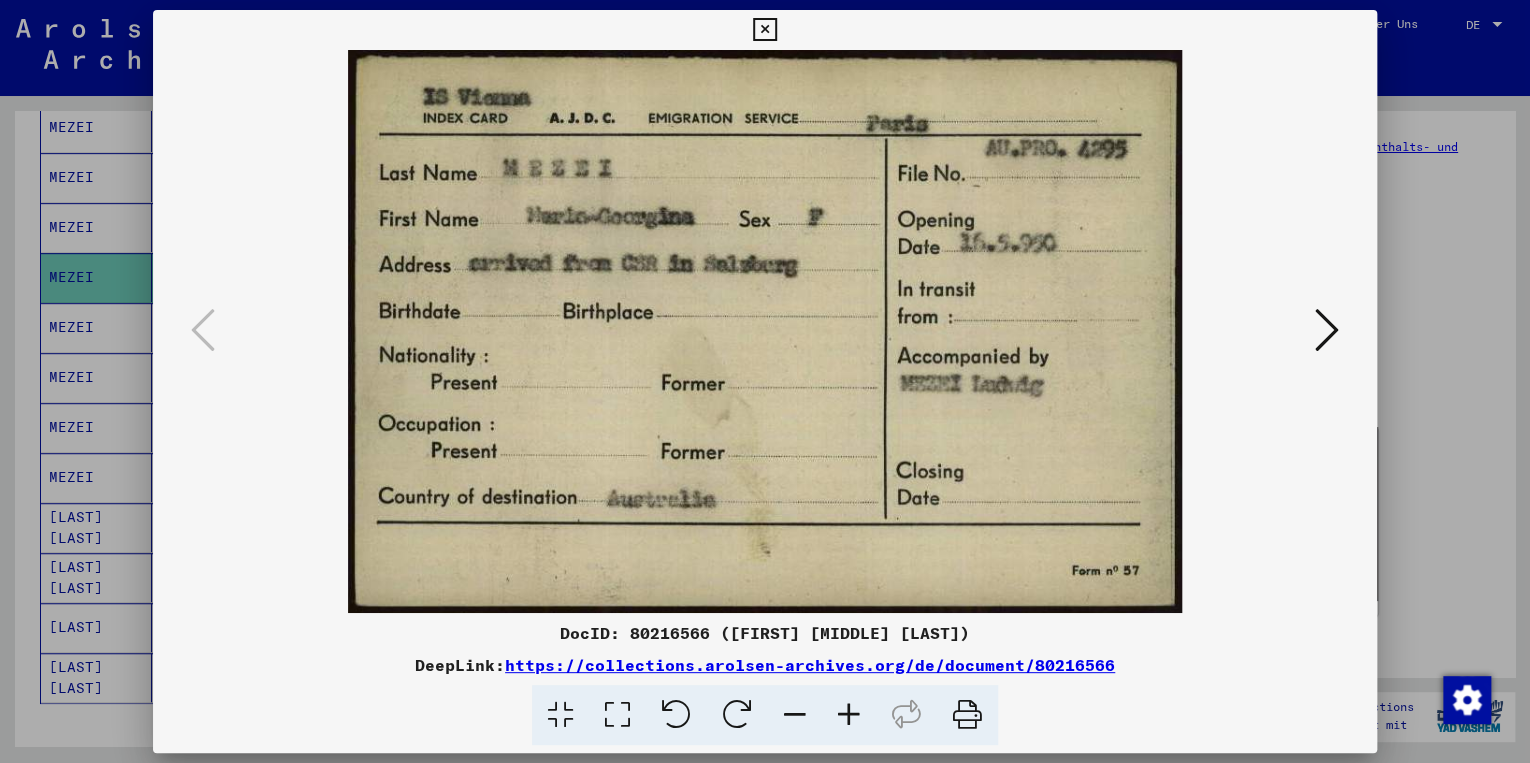 click at bounding box center [1327, 330] 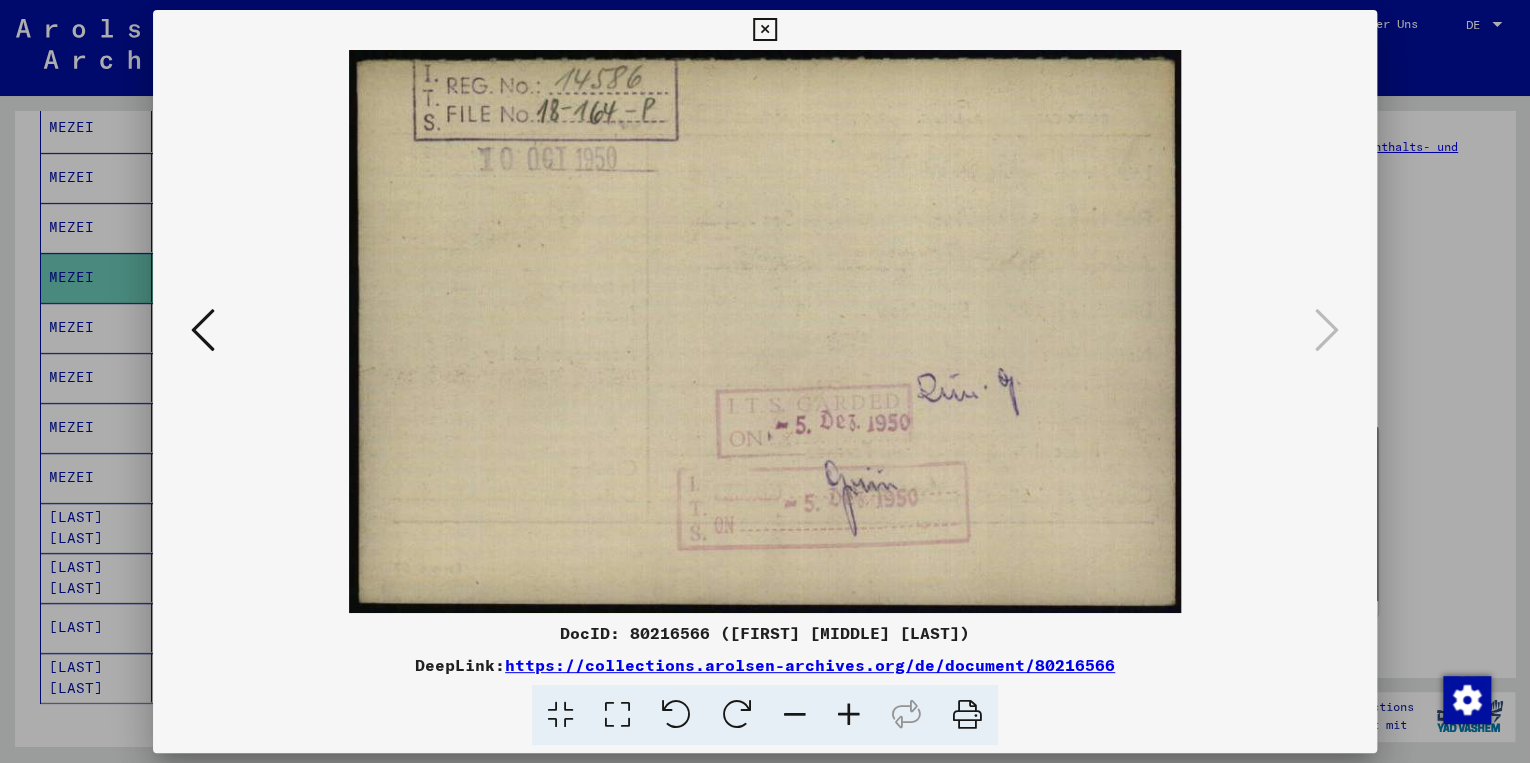 click at bounding box center [203, 330] 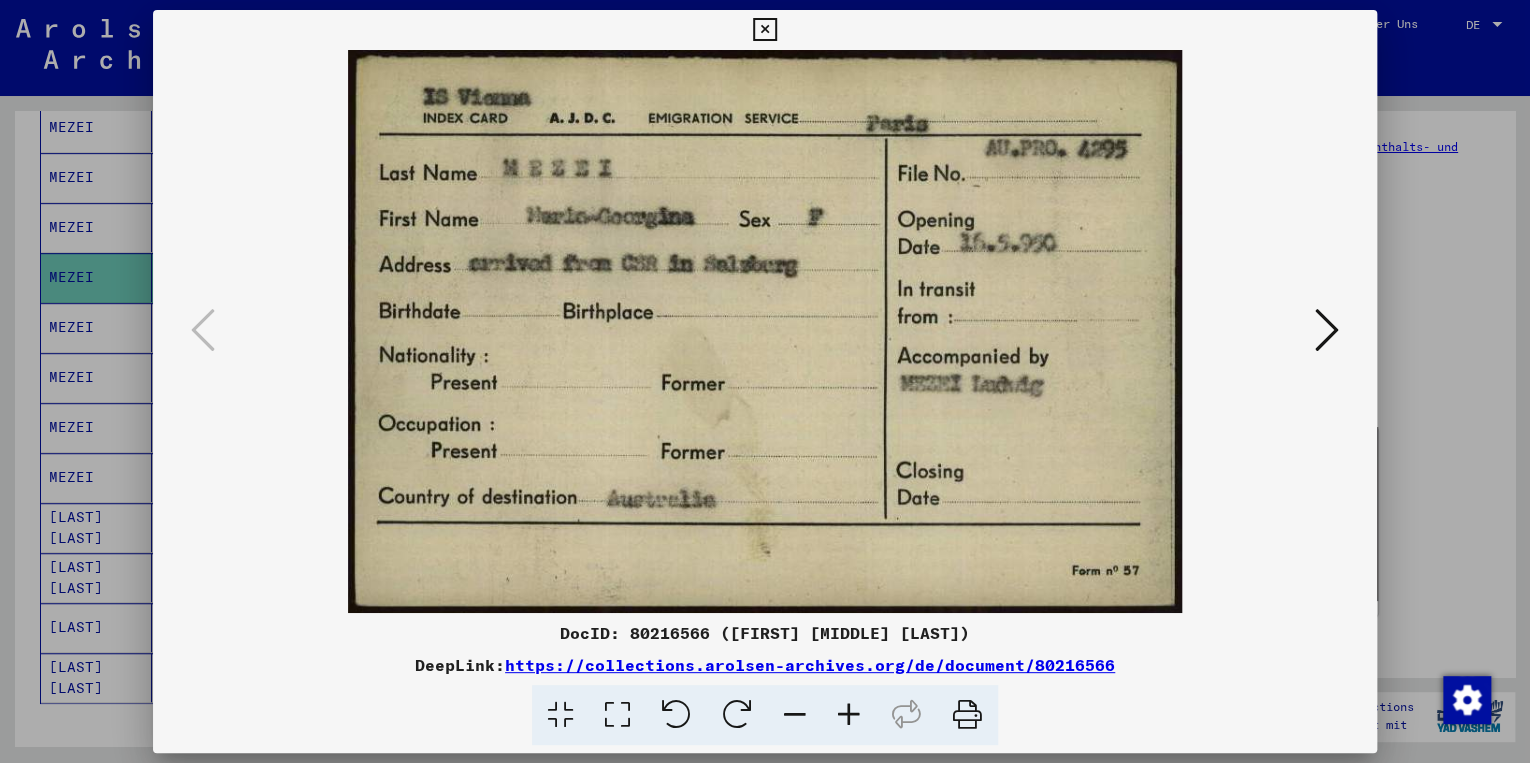 click at bounding box center [764, 30] 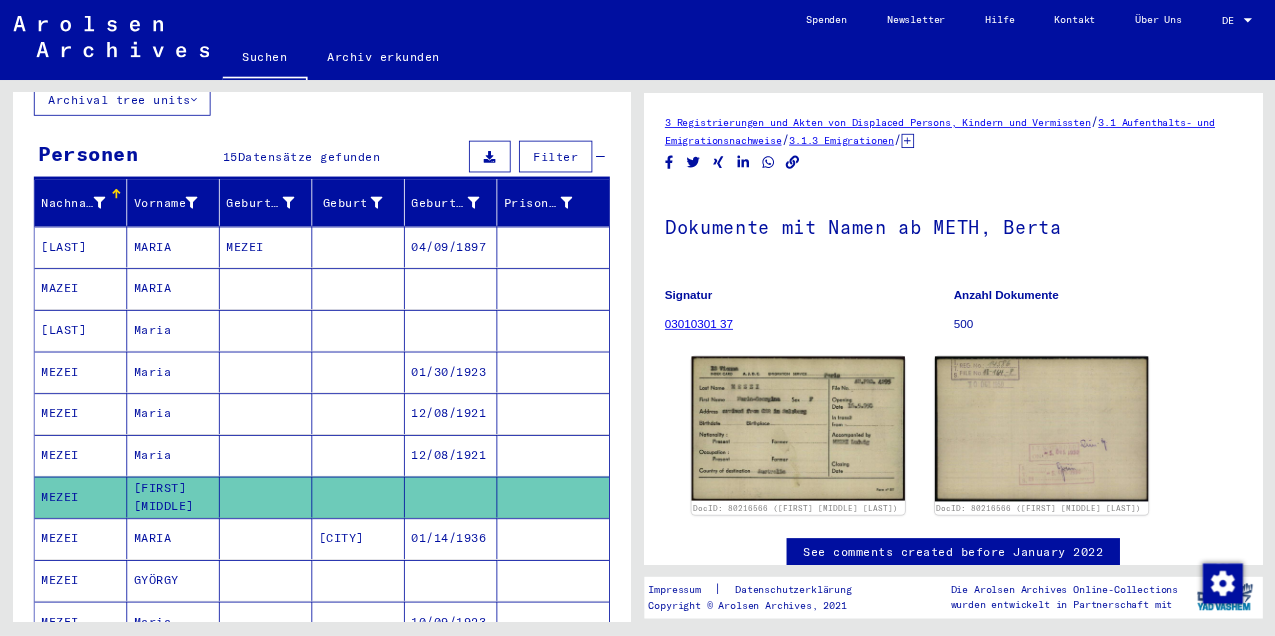 scroll, scrollTop: 153, scrollLeft: 0, axis: vertical 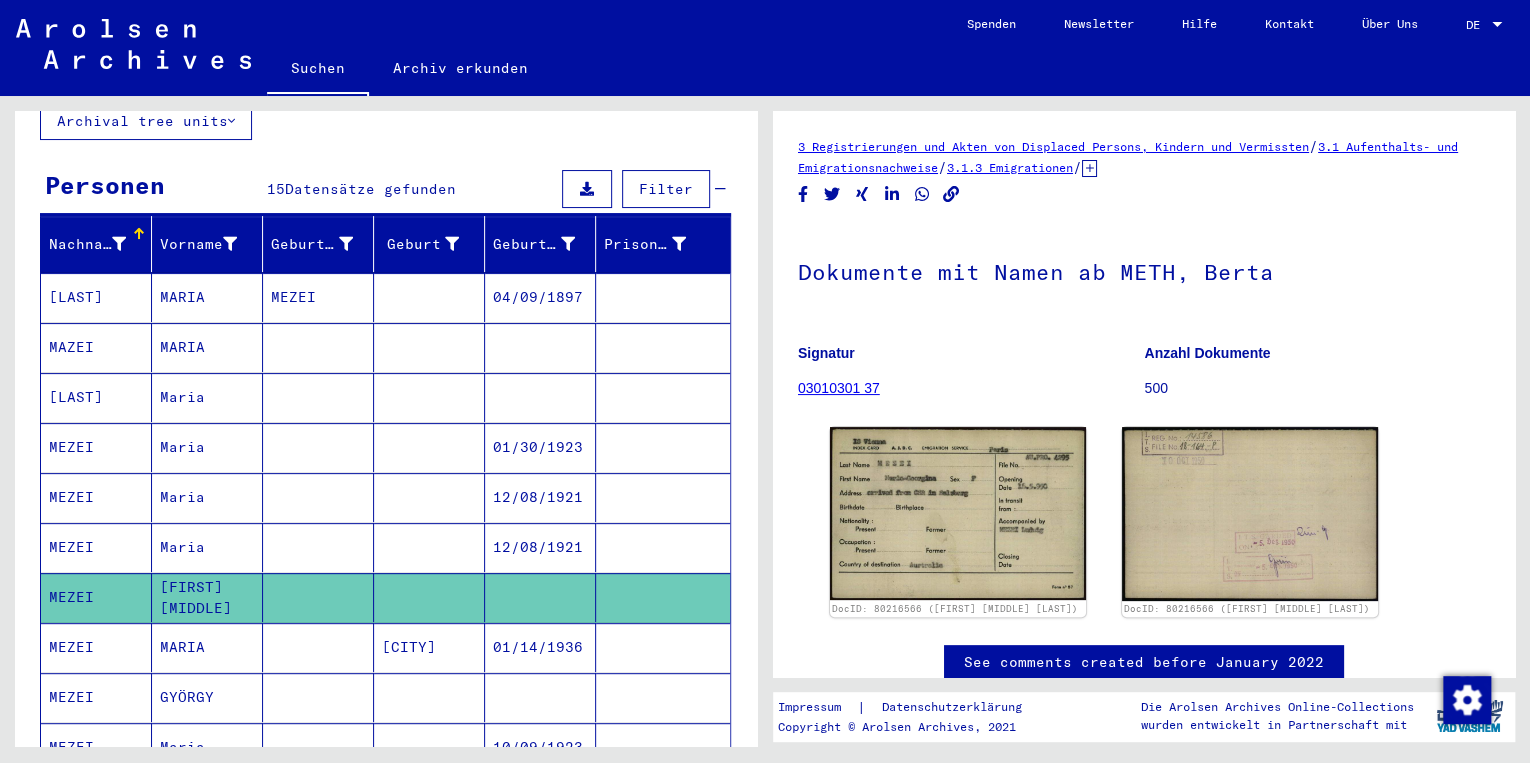click on "[LAST]" at bounding box center [96, 347] 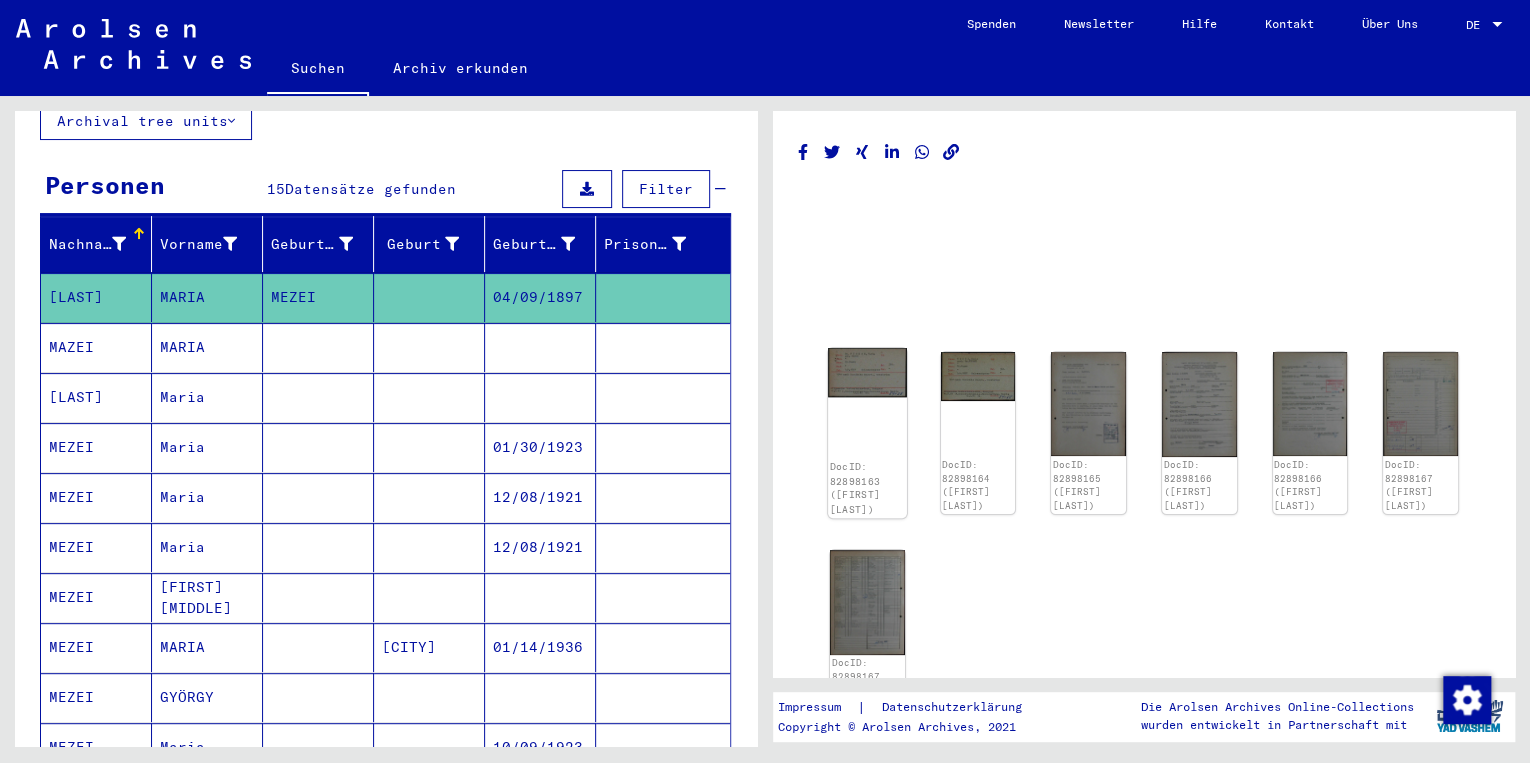 click 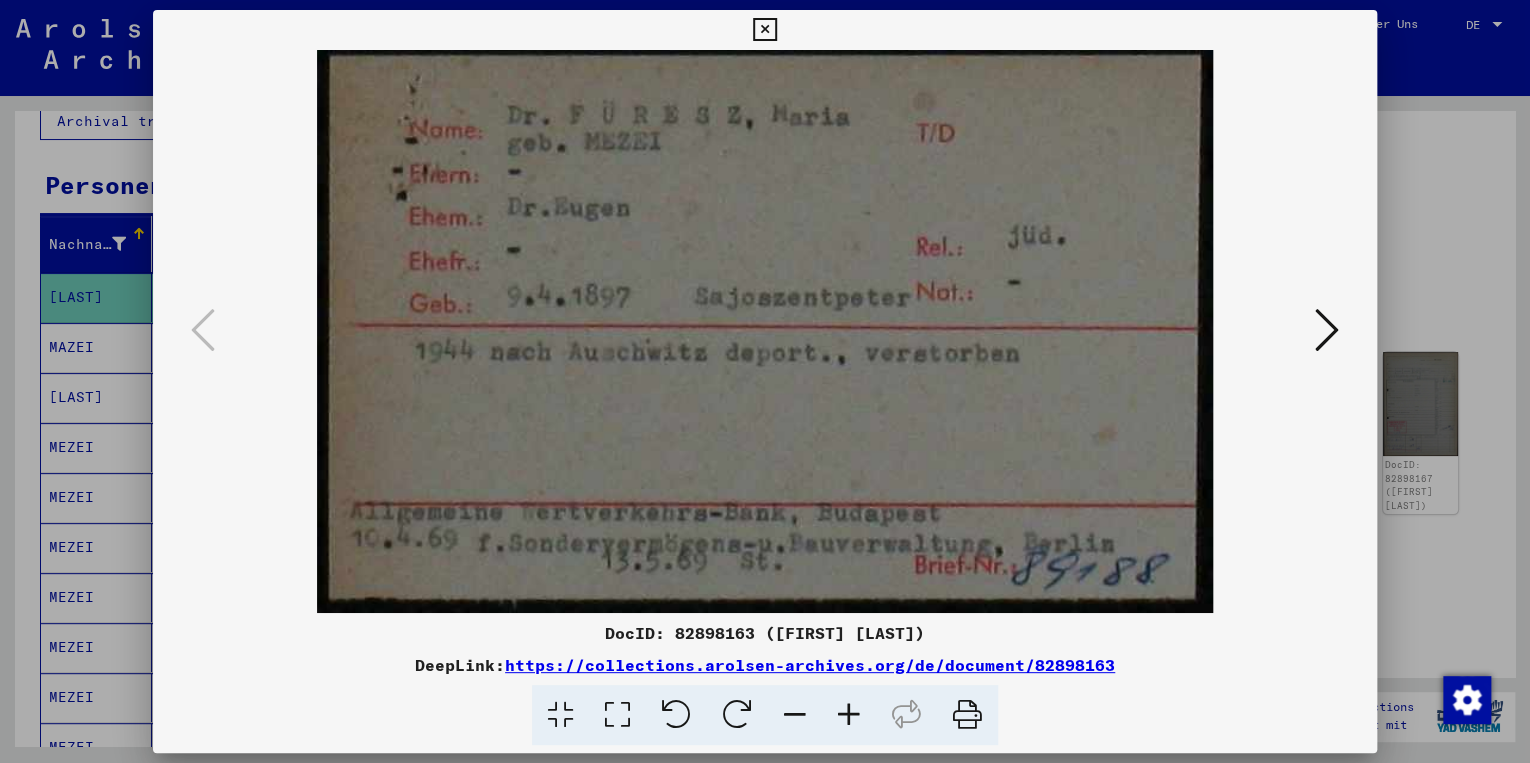 click at bounding box center (1327, 330) 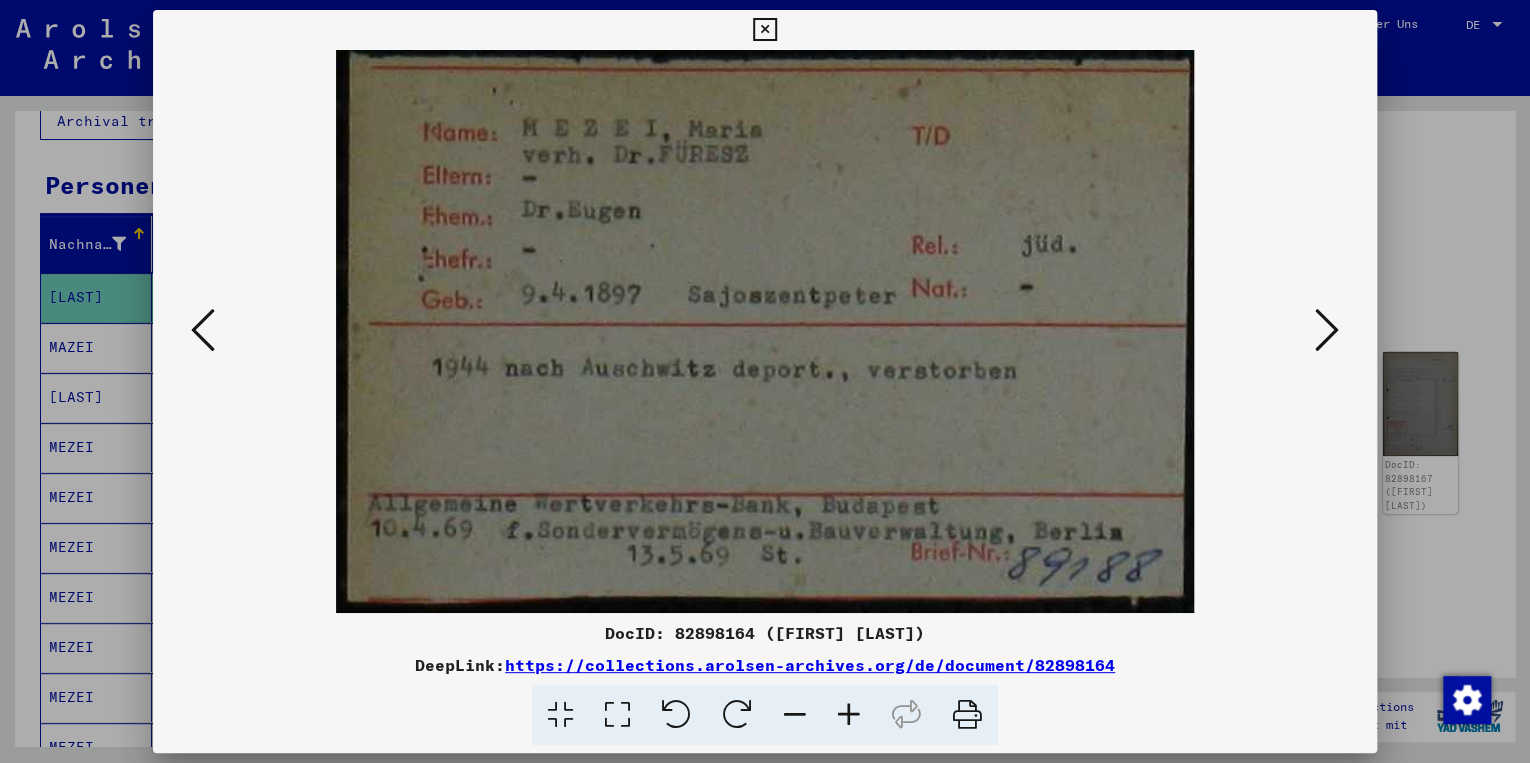 click at bounding box center [1327, 330] 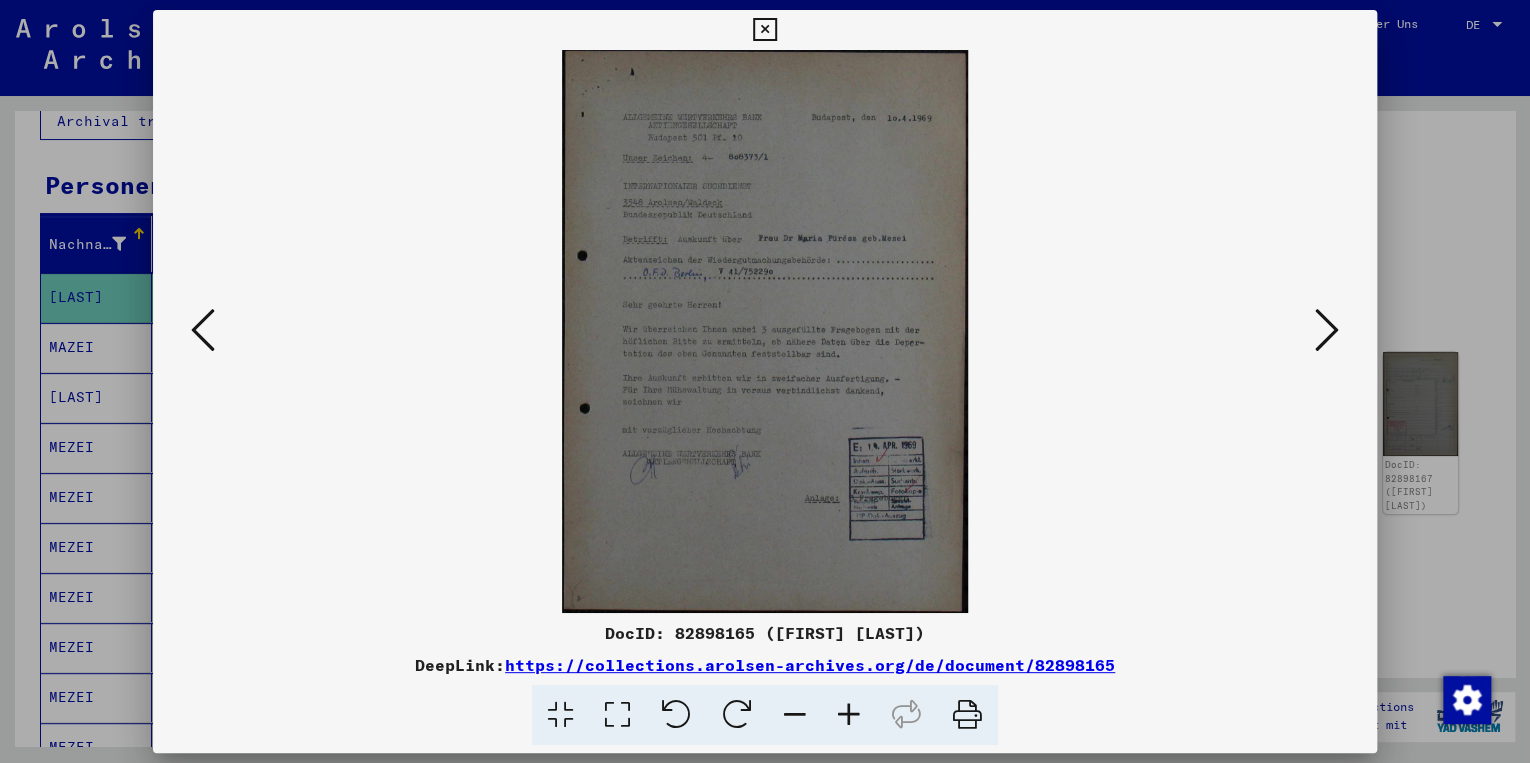 type 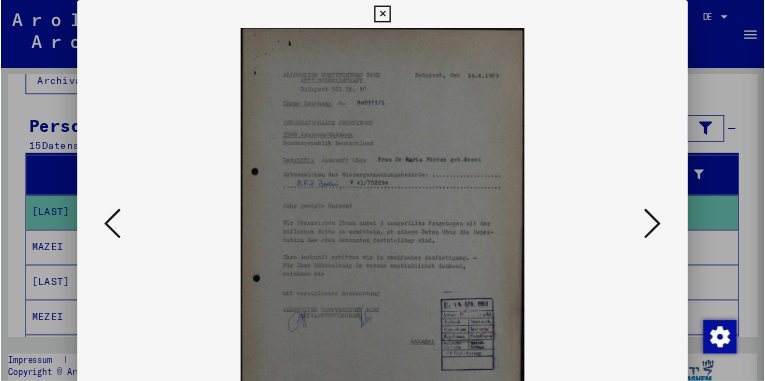 scroll, scrollTop: 153, scrollLeft: 0, axis: vertical 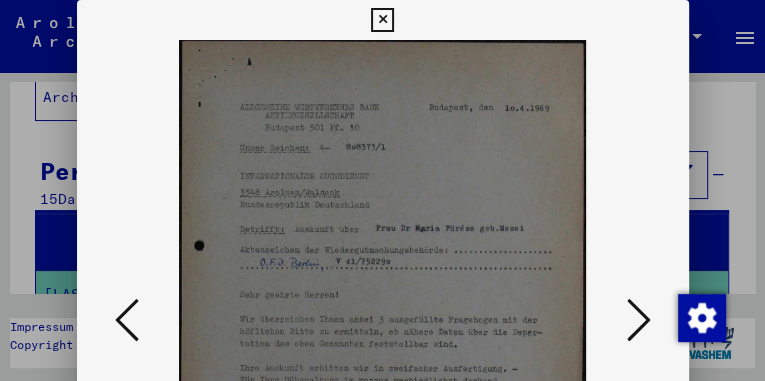 drag, startPoint x: 432, startPoint y: 271, endPoint x: 432, endPoint y: 242, distance: 29 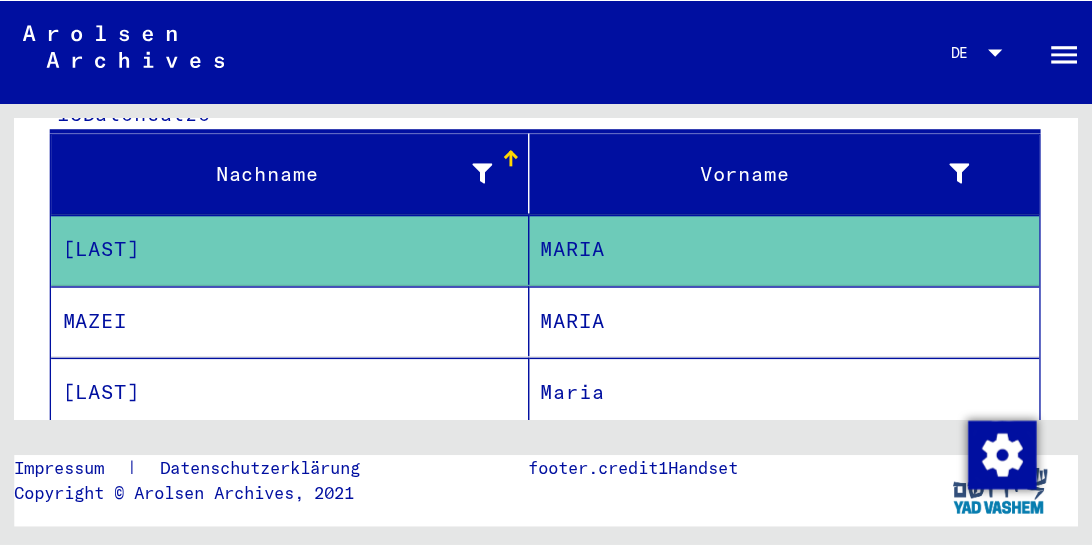 scroll, scrollTop: 269, scrollLeft: 0, axis: vertical 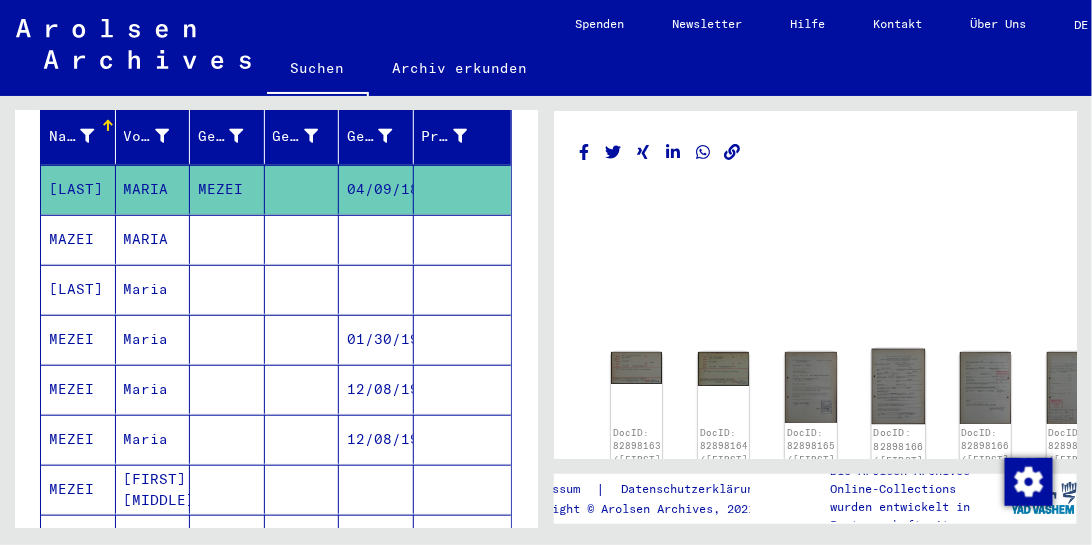 click 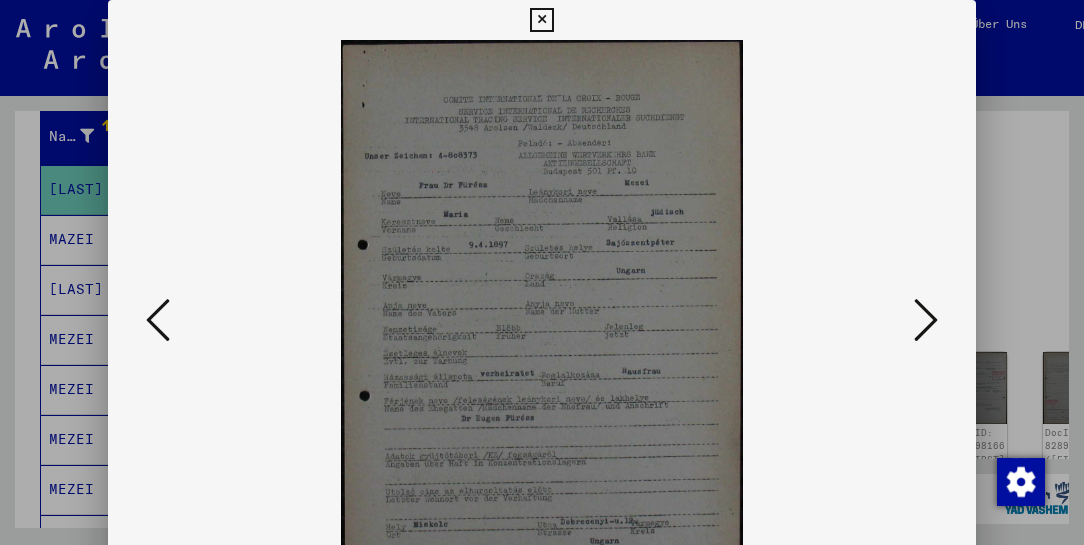 click at bounding box center [926, 320] 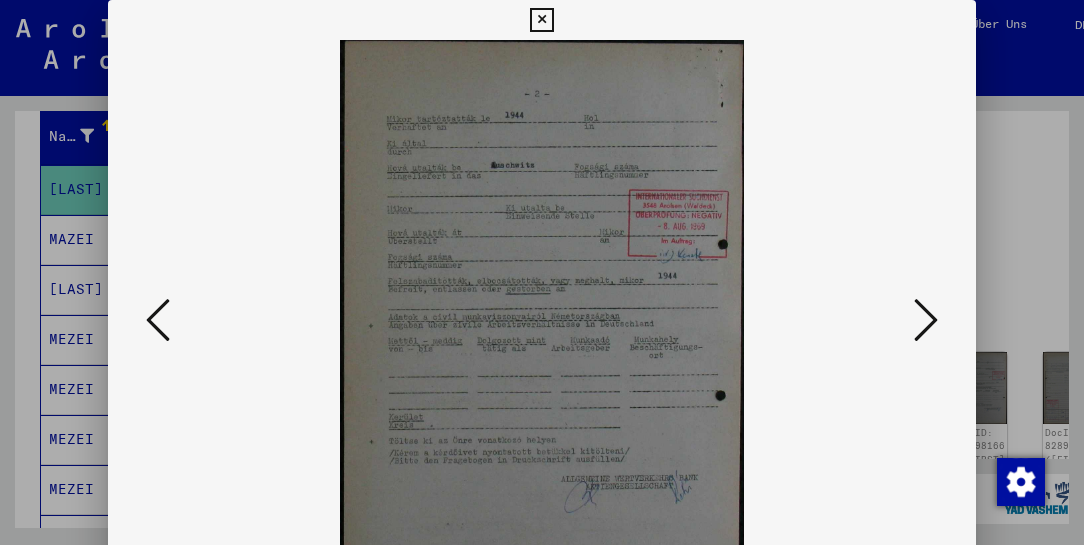 type 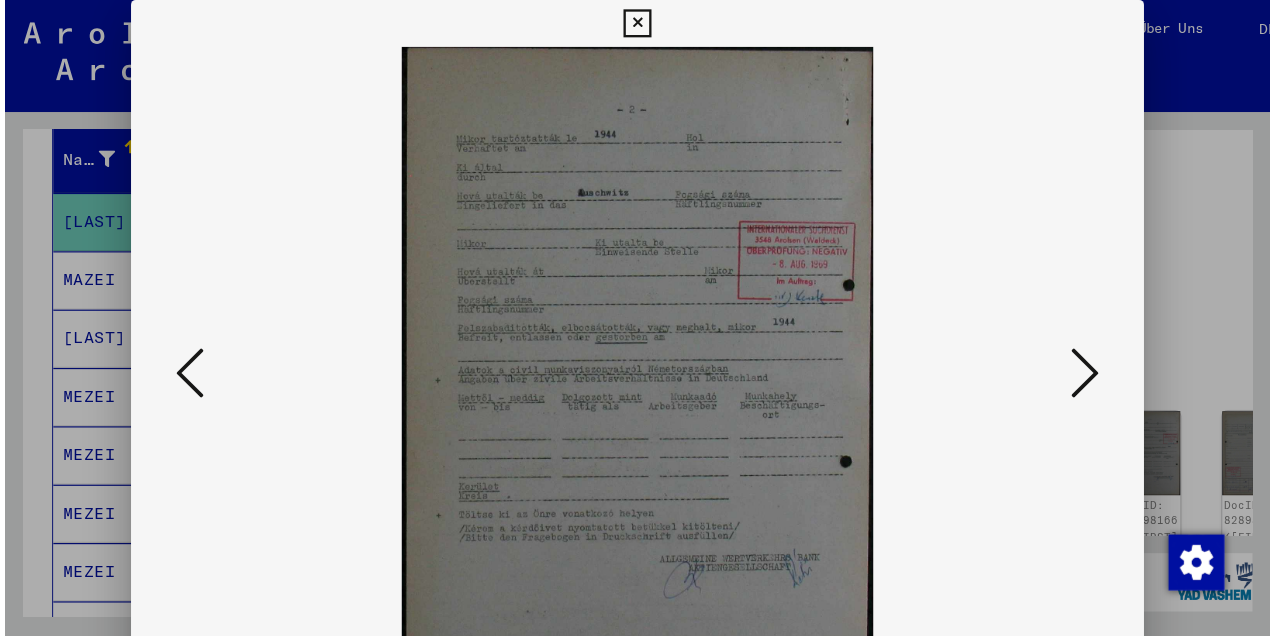 scroll, scrollTop: 275, scrollLeft: 0, axis: vertical 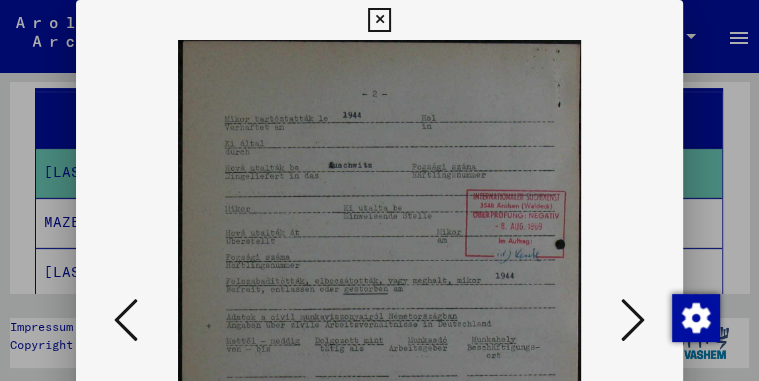 click at bounding box center [633, 320] 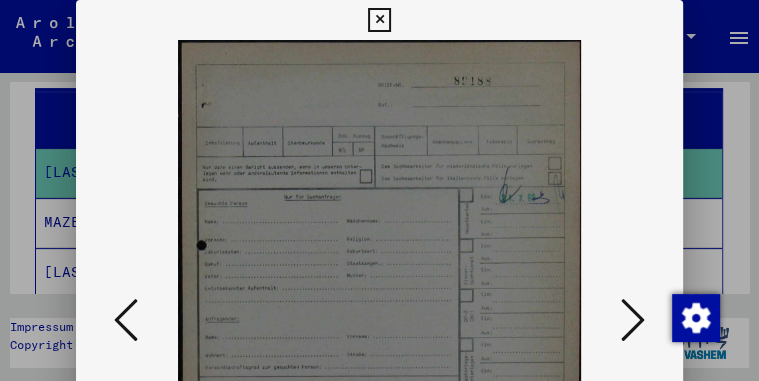 click at bounding box center (633, 320) 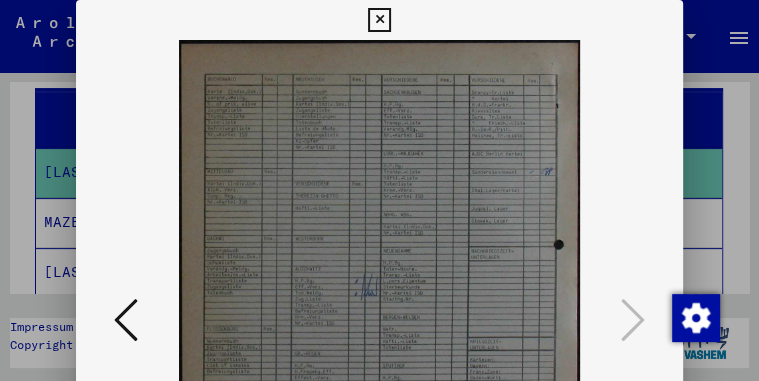 click at bounding box center [379, 20] 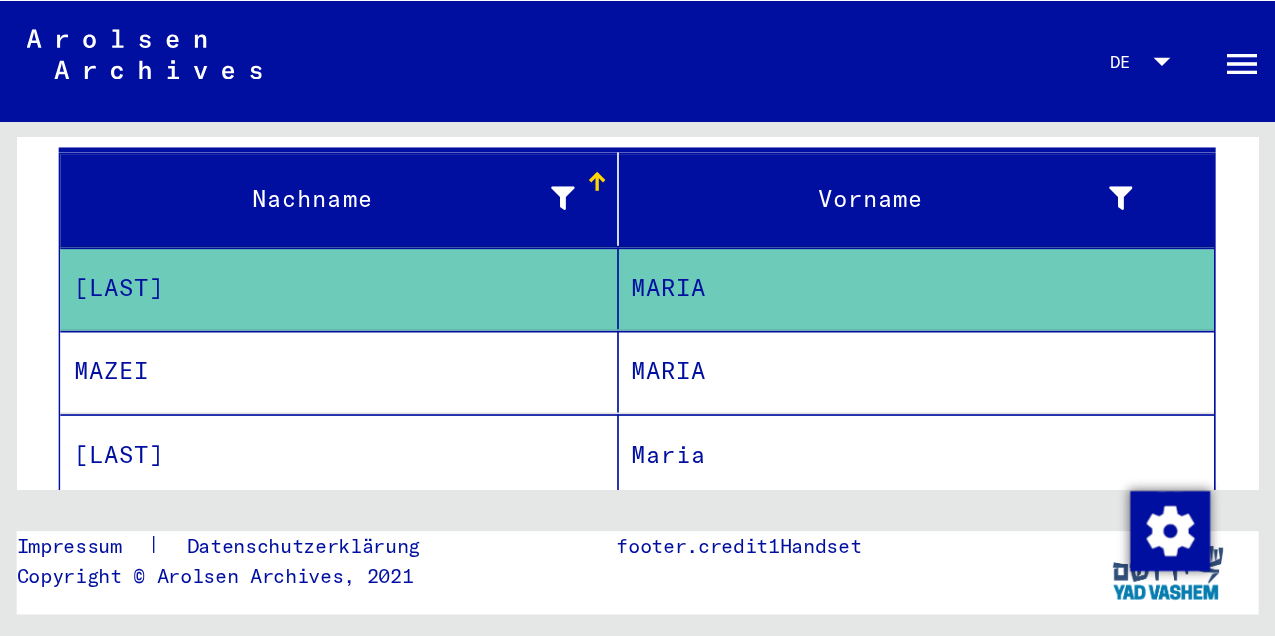 scroll, scrollTop: 270, scrollLeft: 0, axis: vertical 